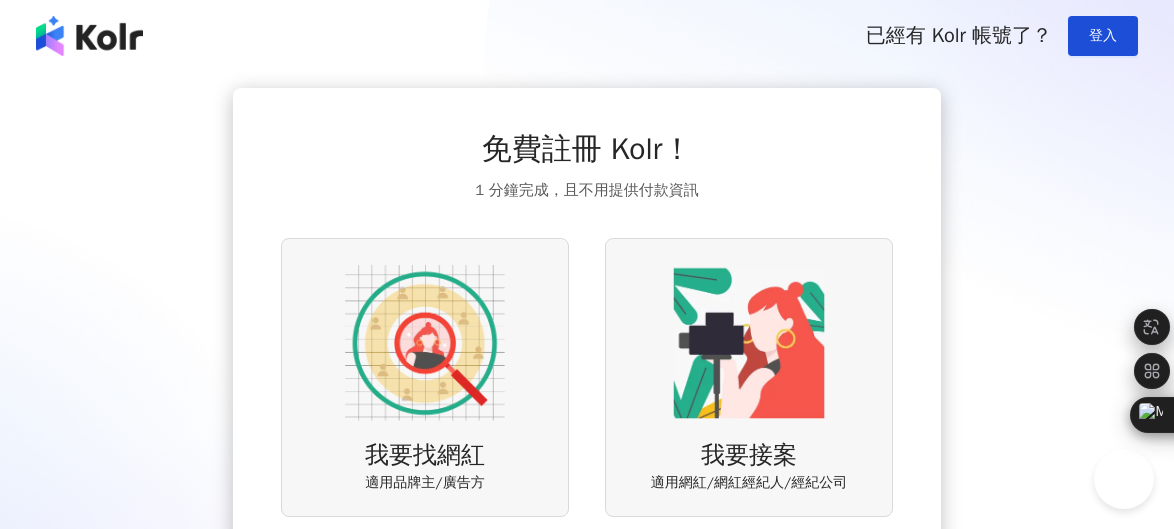 click at bounding box center (425, 343) 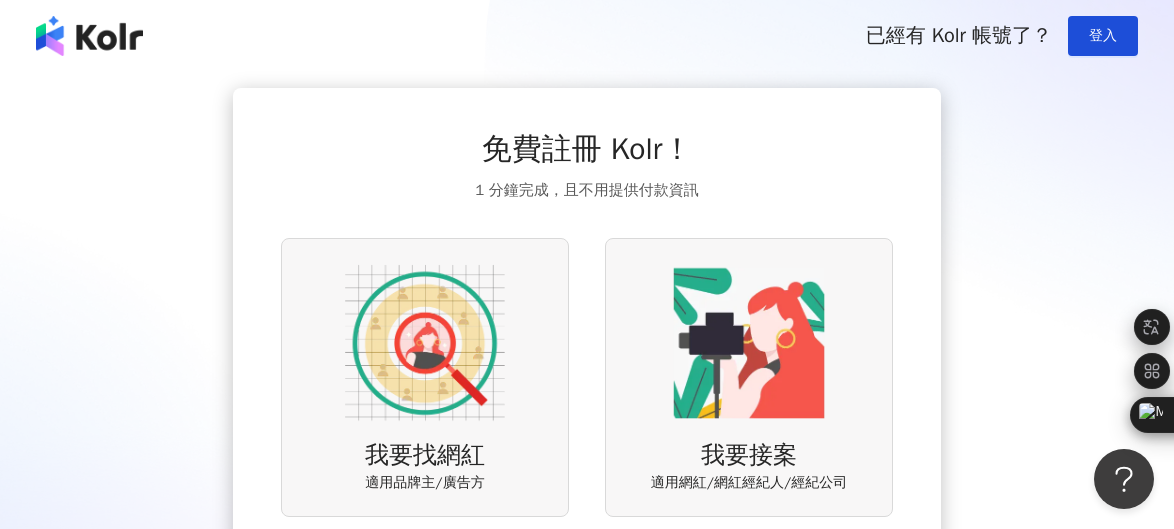 scroll, scrollTop: 0, scrollLeft: 0, axis: both 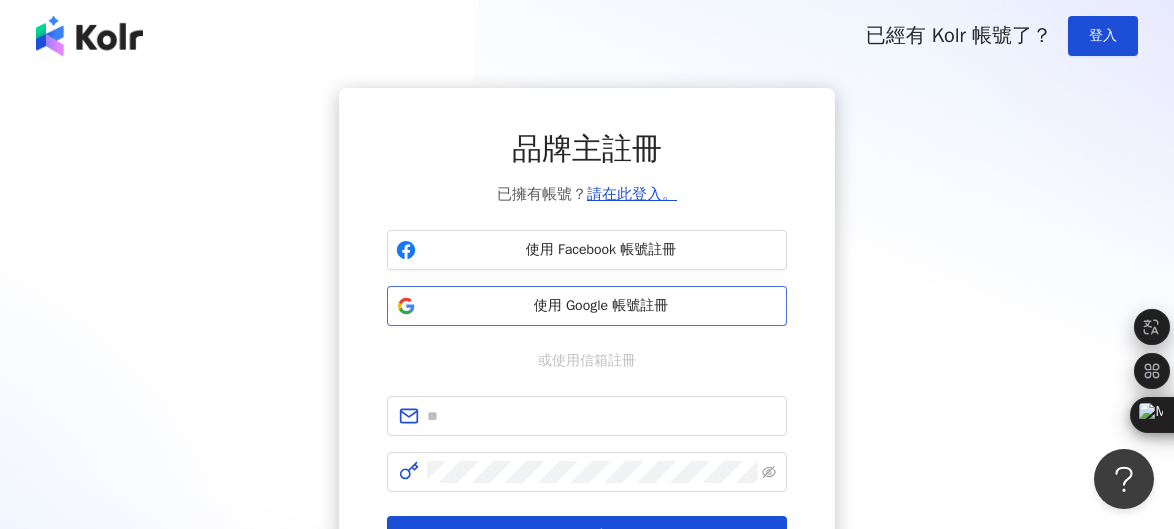 click on "使用 Google 帳號註冊" at bounding box center (601, 306) 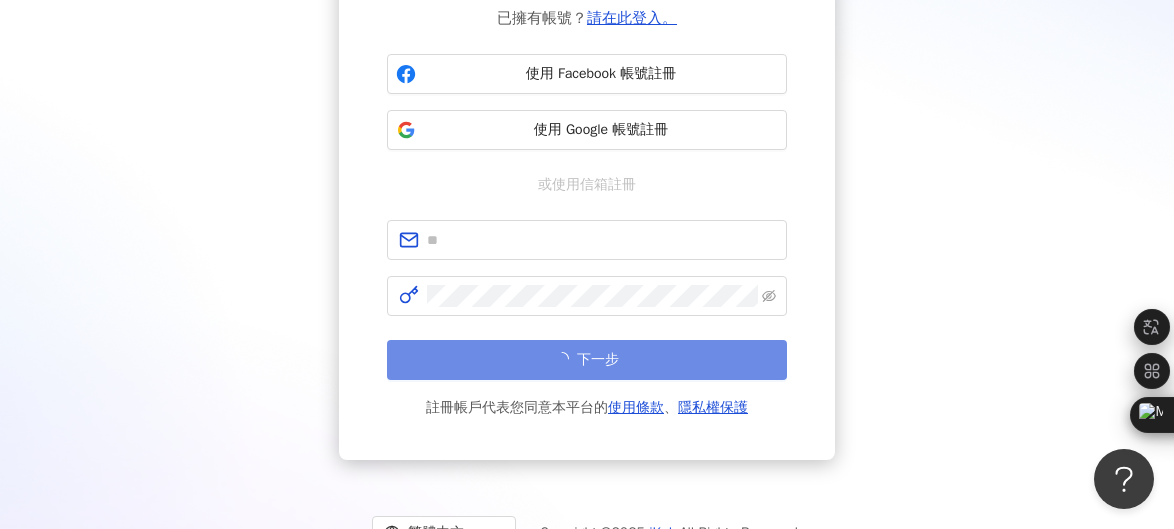 scroll, scrollTop: 255, scrollLeft: 0, axis: vertical 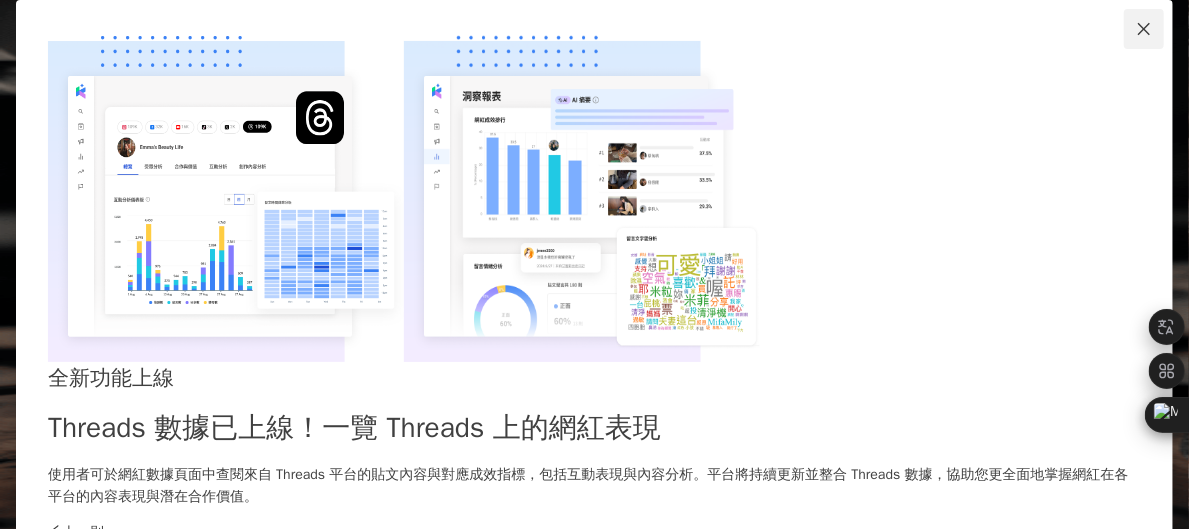 click 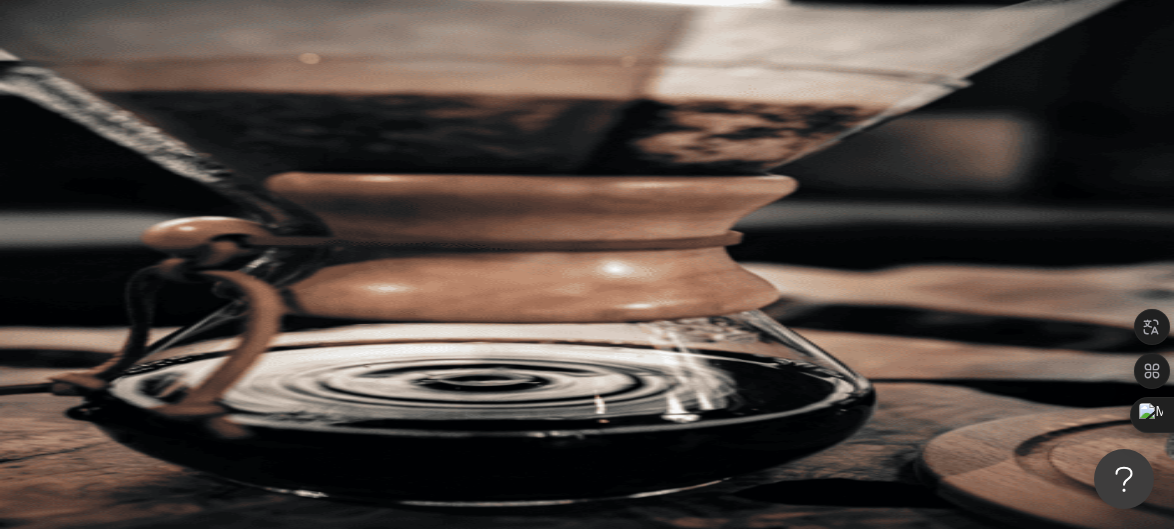 click on "不分平台 台灣 搜尋 您可能感興趣： 五月天重返鳥巢開唱  五月天經典語錄x我的信仰  特價商品  限量特賣  類型 性別 追蹤數 互動率 觀看率 合作費用預估  更多篩選 搜尋指引 AI  開啟 AI  關閉" at bounding box center [705, 308] 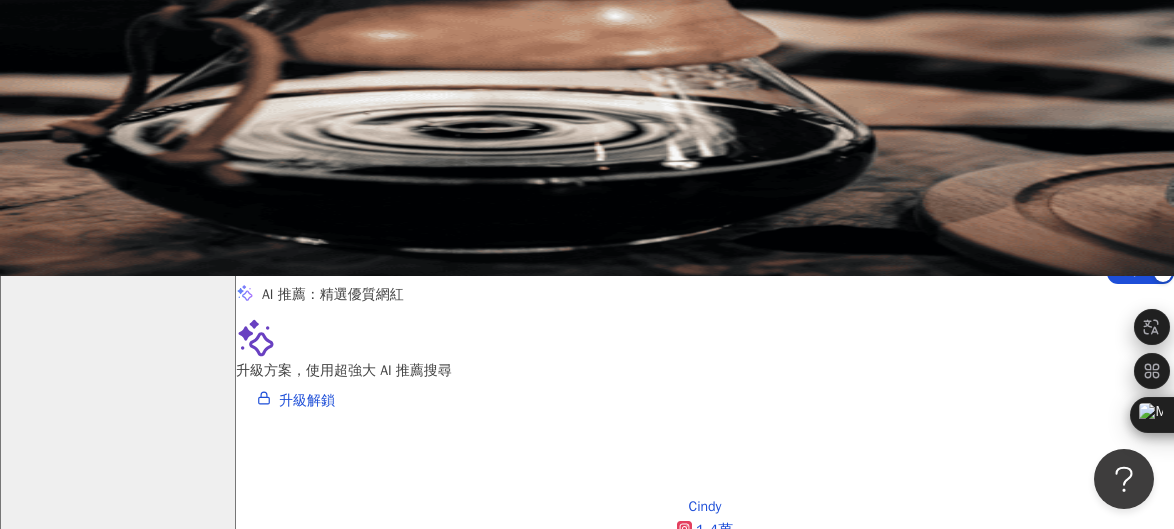 scroll, scrollTop: 400, scrollLeft: 0, axis: vertical 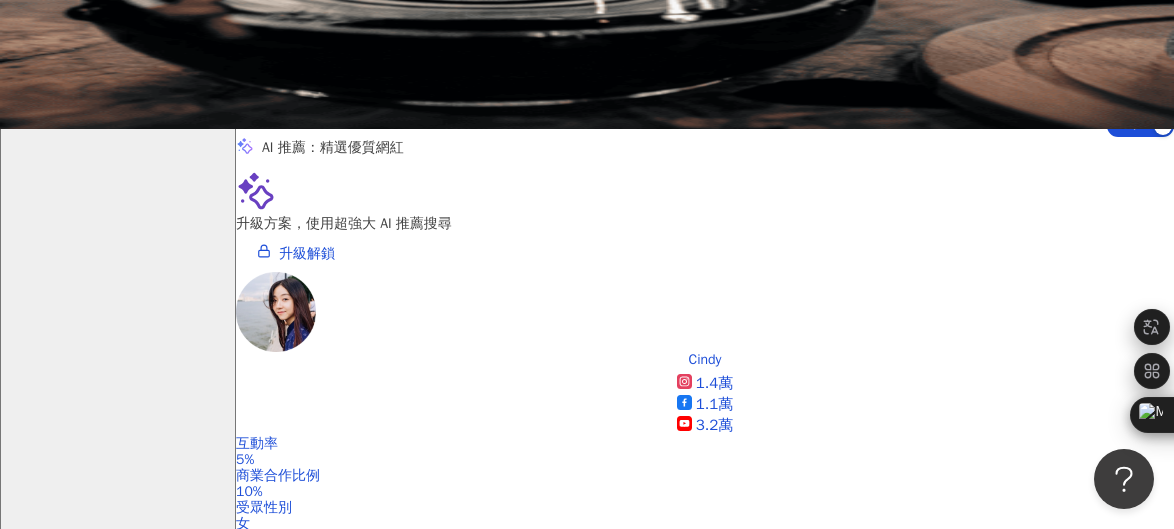 click on "W" at bounding box center (256, -120) 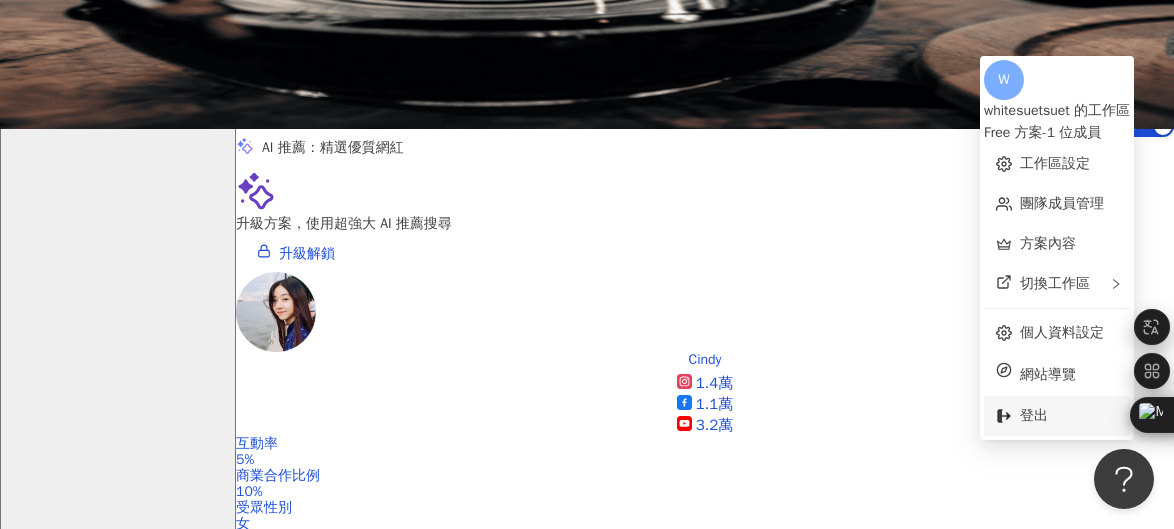 click on "登出" at bounding box center [1057, 416] 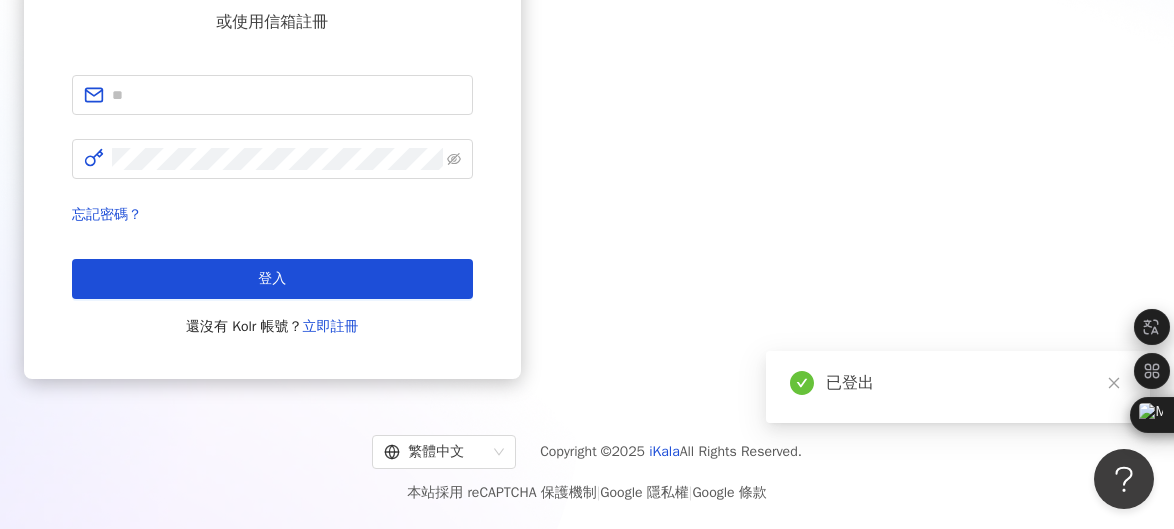 scroll, scrollTop: 0, scrollLeft: 0, axis: both 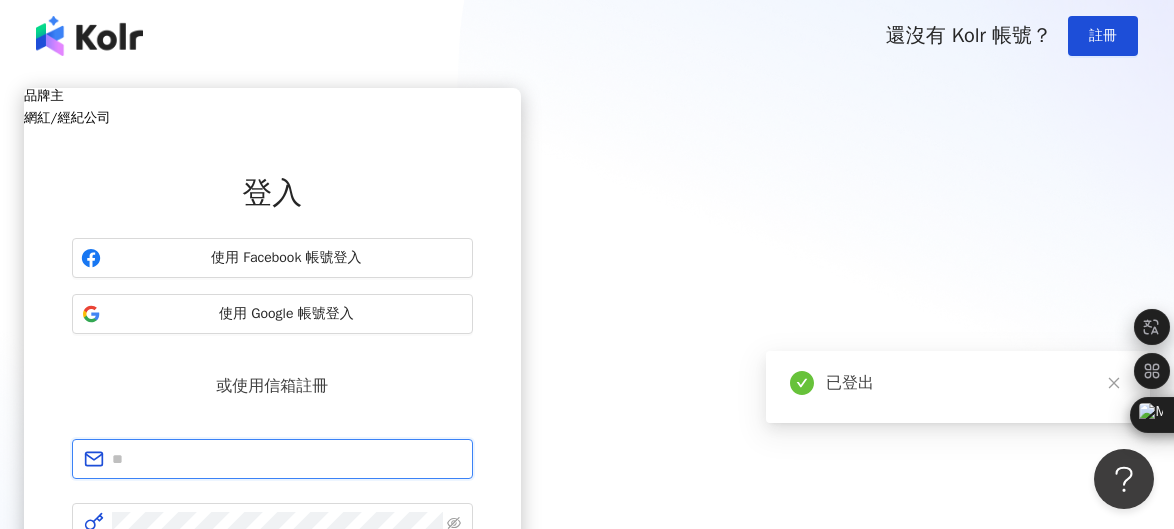 click at bounding box center [286, 459] 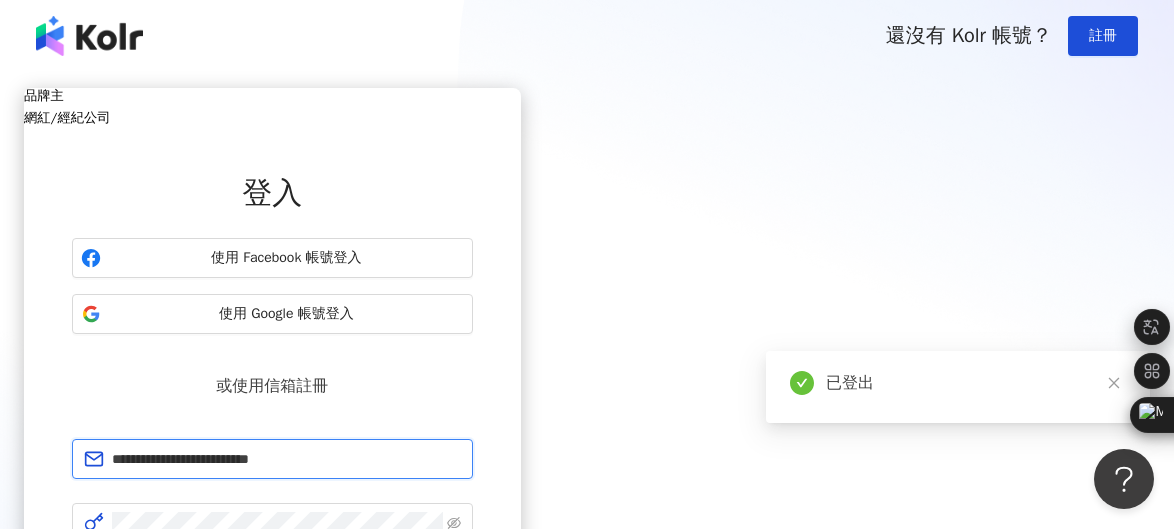 type on "**********" 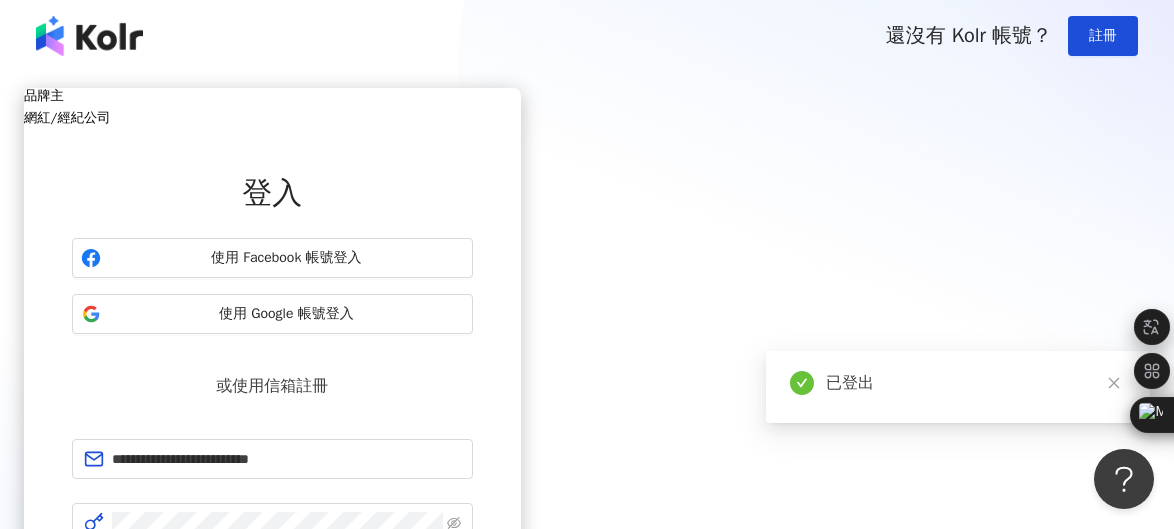 click on "**********" at bounding box center [272, 415] 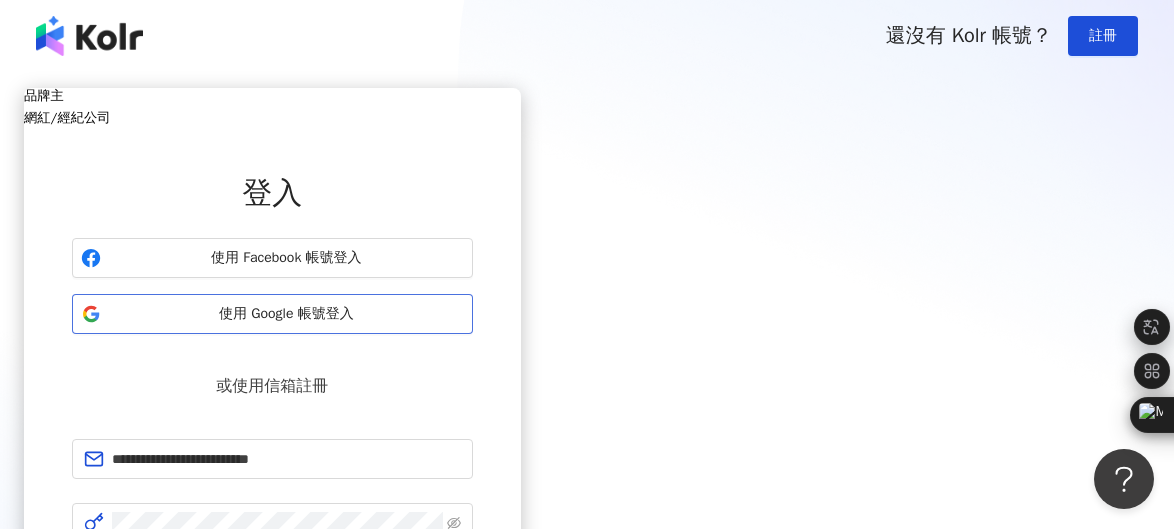 drag, startPoint x: 816, startPoint y: 373, endPoint x: 529, endPoint y: 324, distance: 291.1529 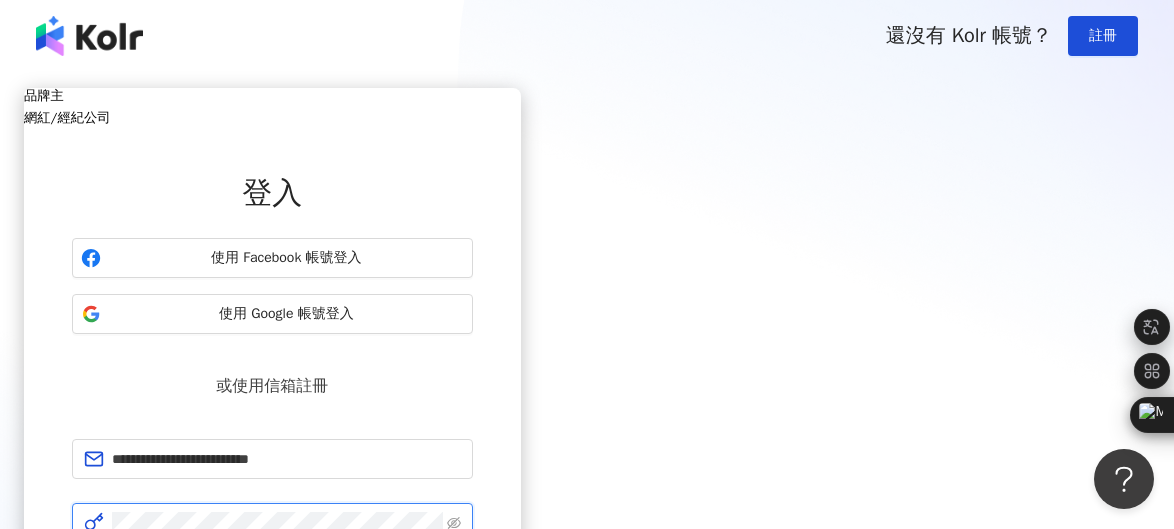 click on "登入" at bounding box center [272, 643] 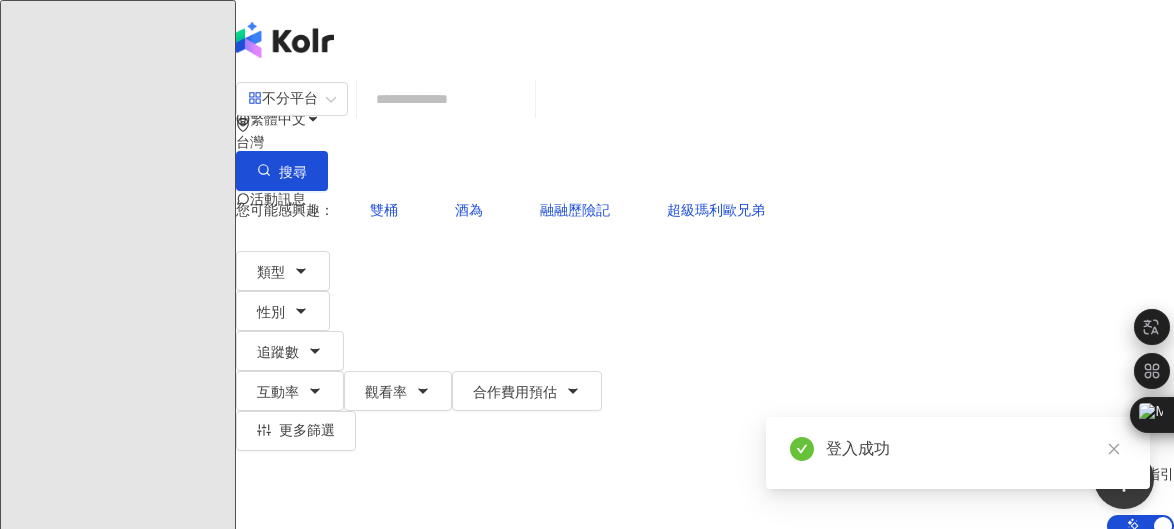 click at bounding box center (446, 99) 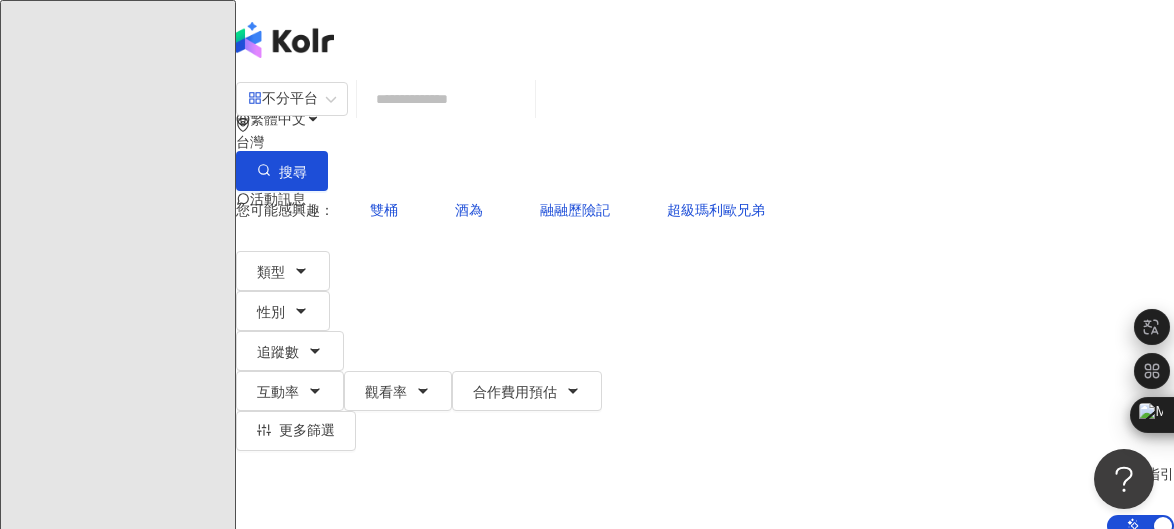 click on "不分平台 台灣 搜尋" at bounding box center (705, 135) 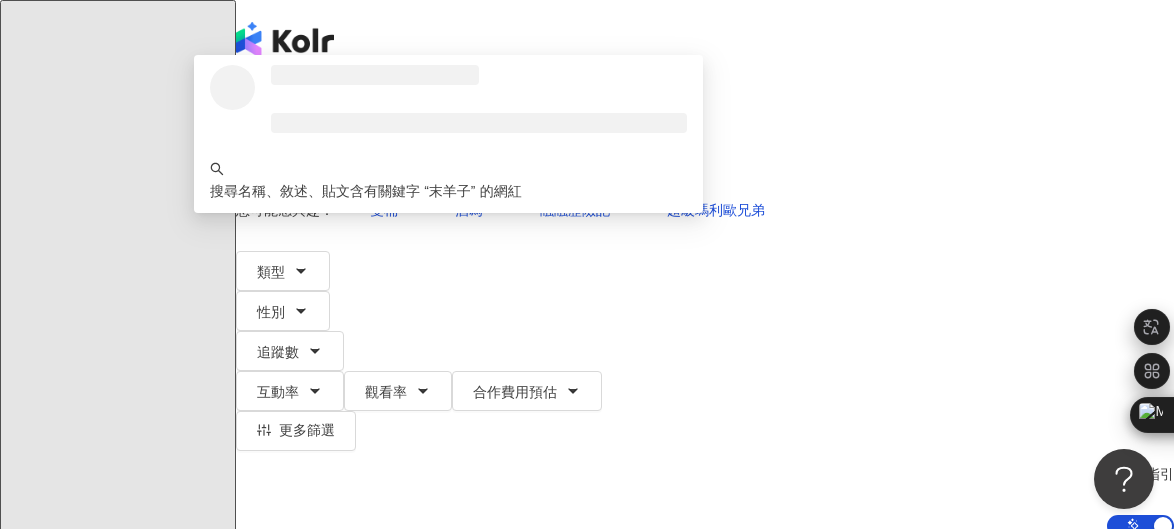 type on "***" 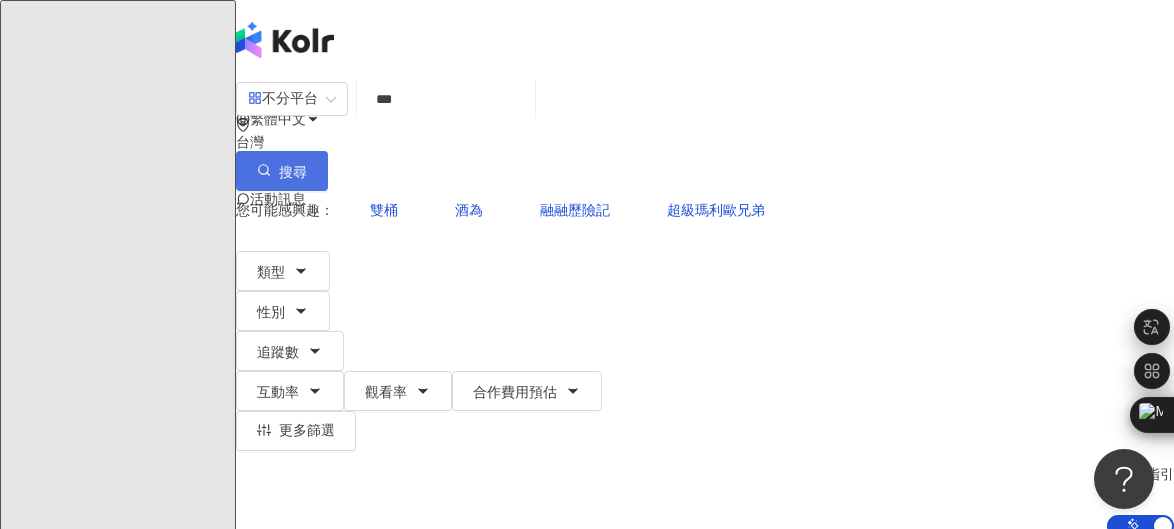 click on "搜尋" at bounding box center [282, 171] 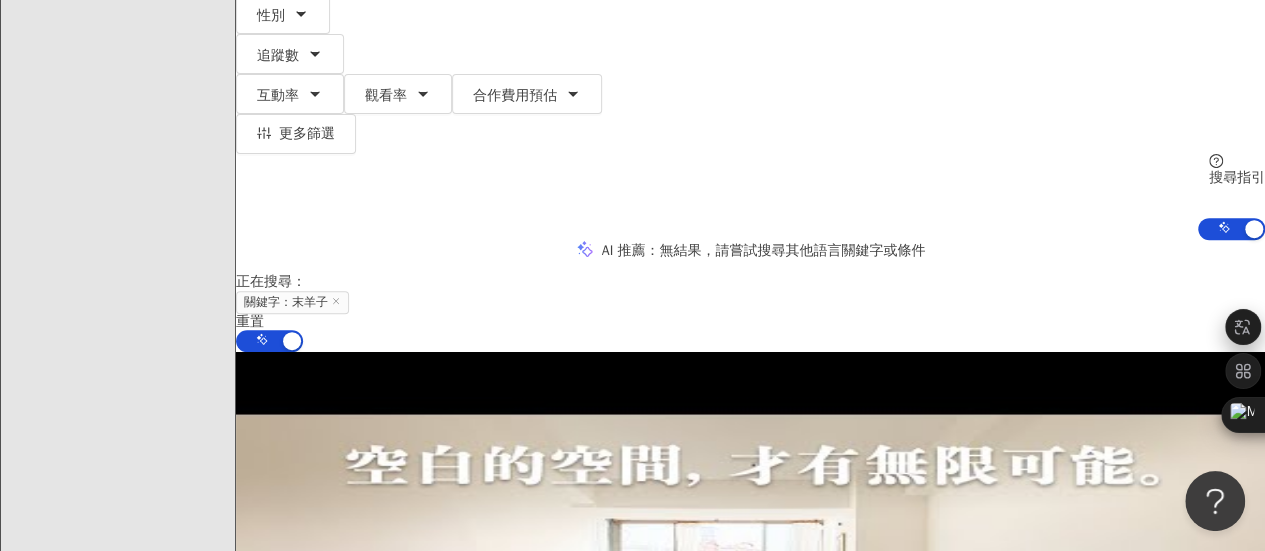 scroll, scrollTop: 500, scrollLeft: 0, axis: vertical 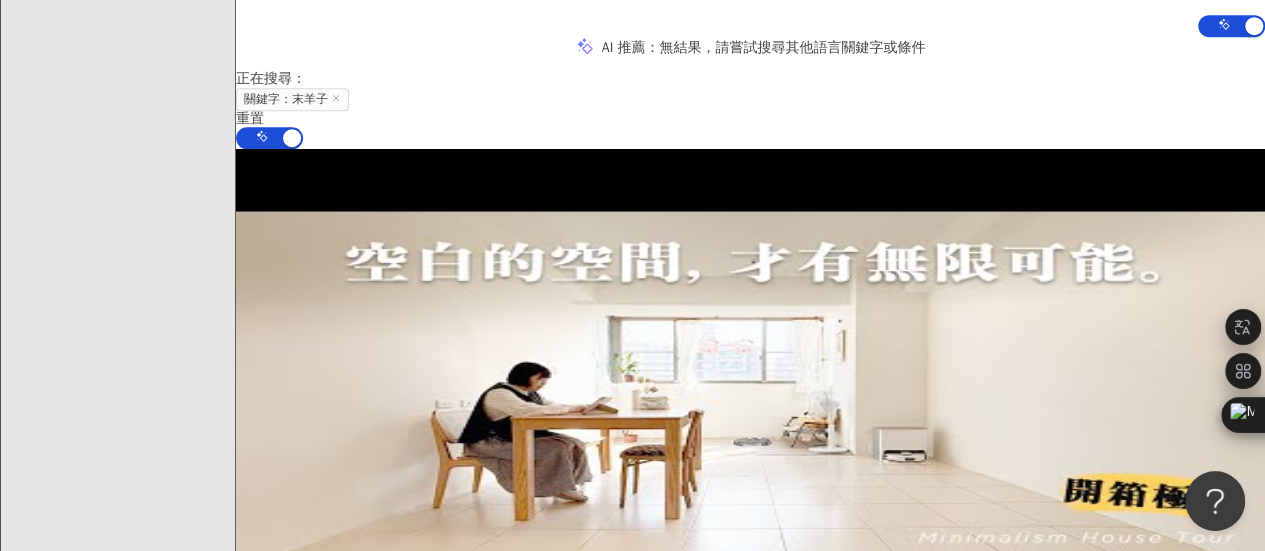 click on "找相似" at bounding box center (273, 474) 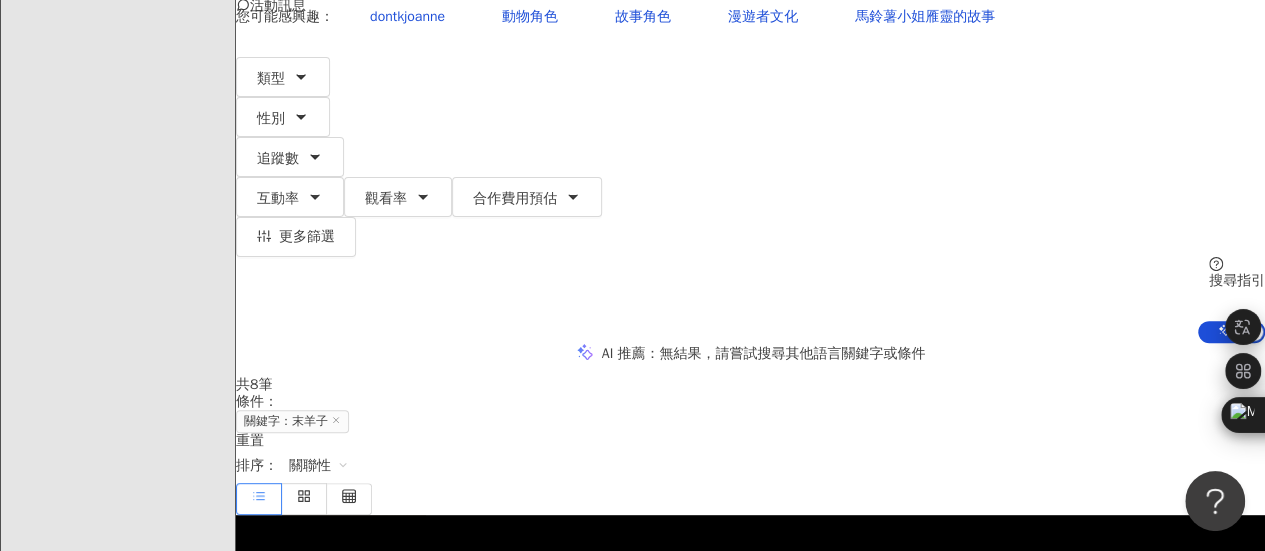 scroll, scrollTop: 200, scrollLeft: 0, axis: vertical 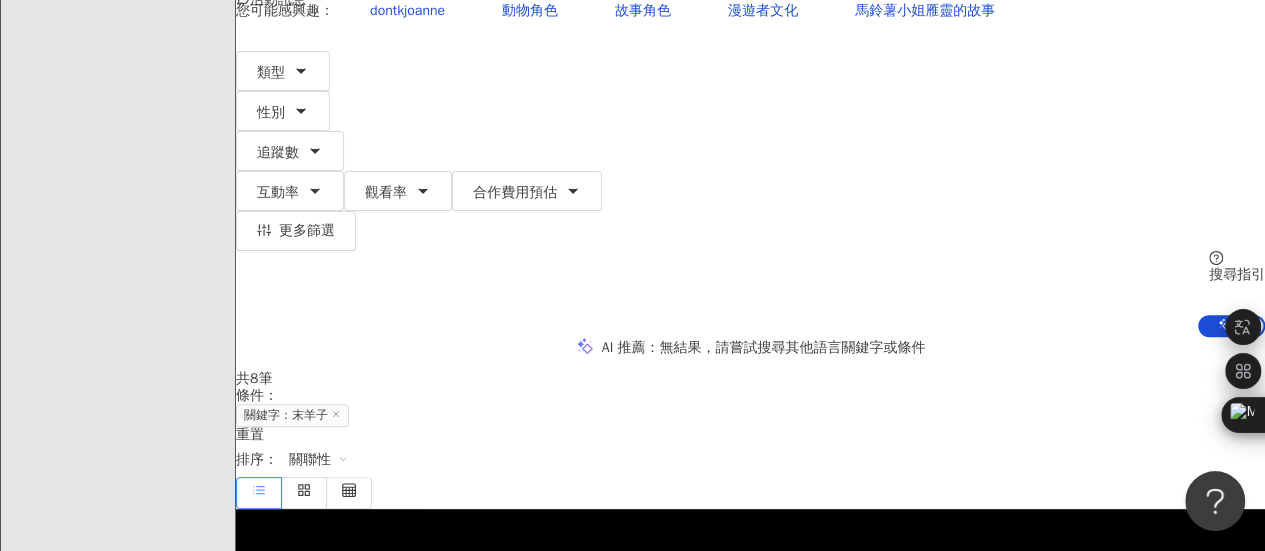 click on "醫療與健康" at bounding box center (638, 698) 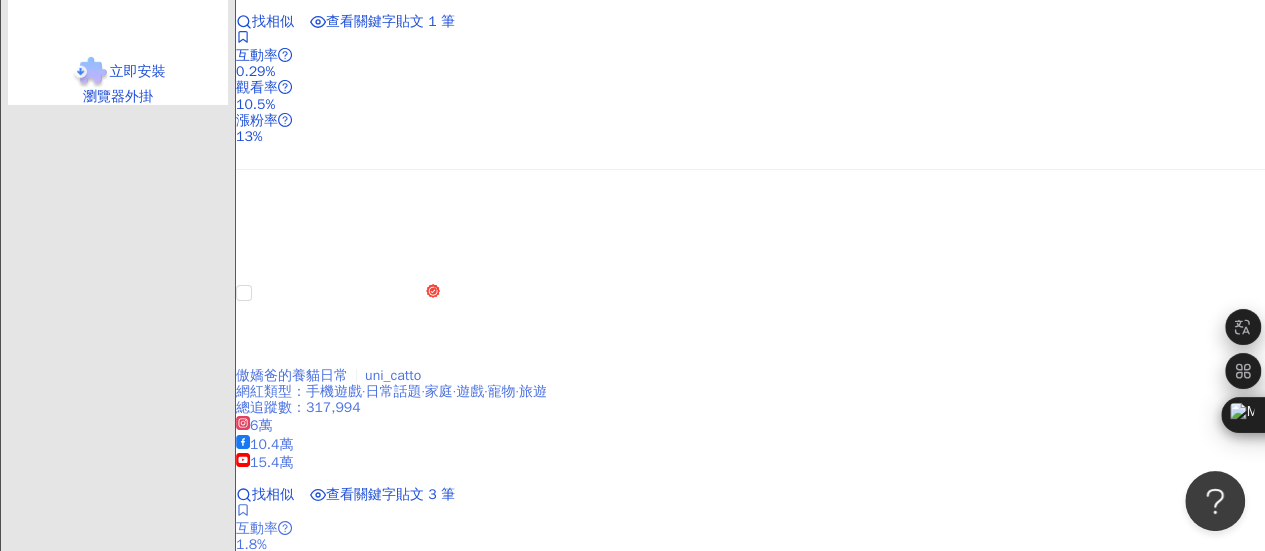 scroll, scrollTop: 3538, scrollLeft: 0, axis: vertical 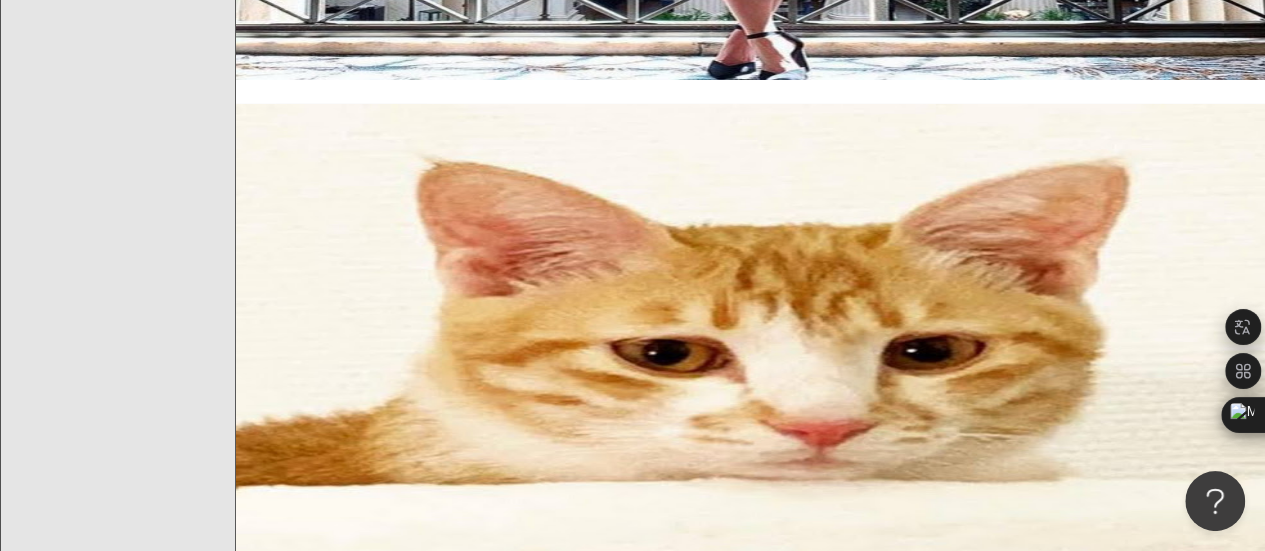 click on "台灣   Instagram  Top 100" at bounding box center (315, 1973) 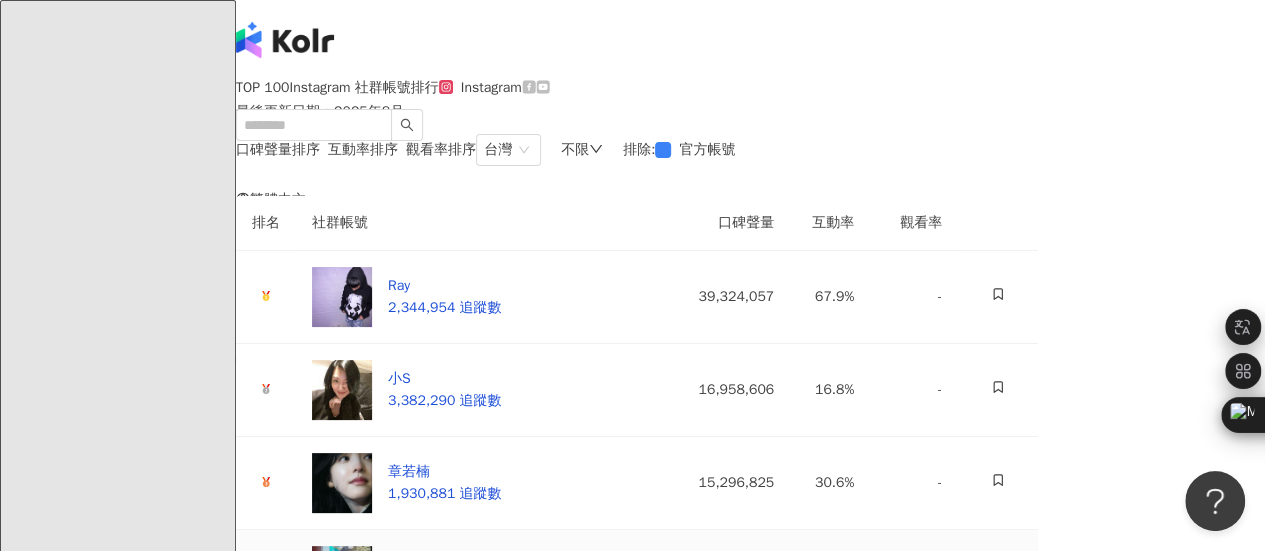 scroll, scrollTop: 289, scrollLeft: 0, axis: vertical 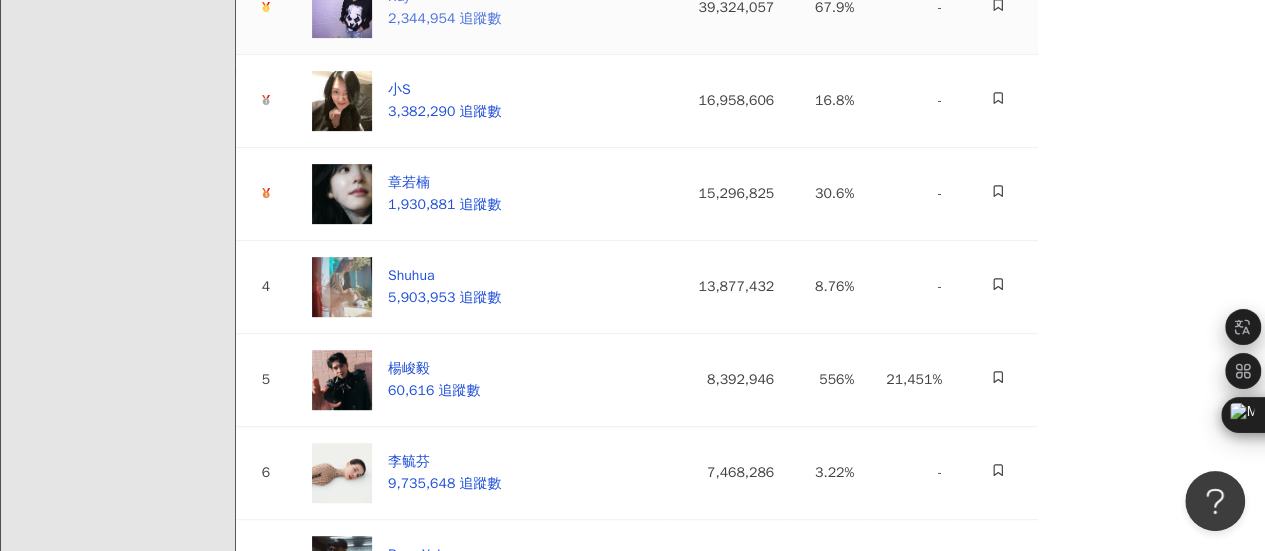 click on "Ray" at bounding box center (444, -3) 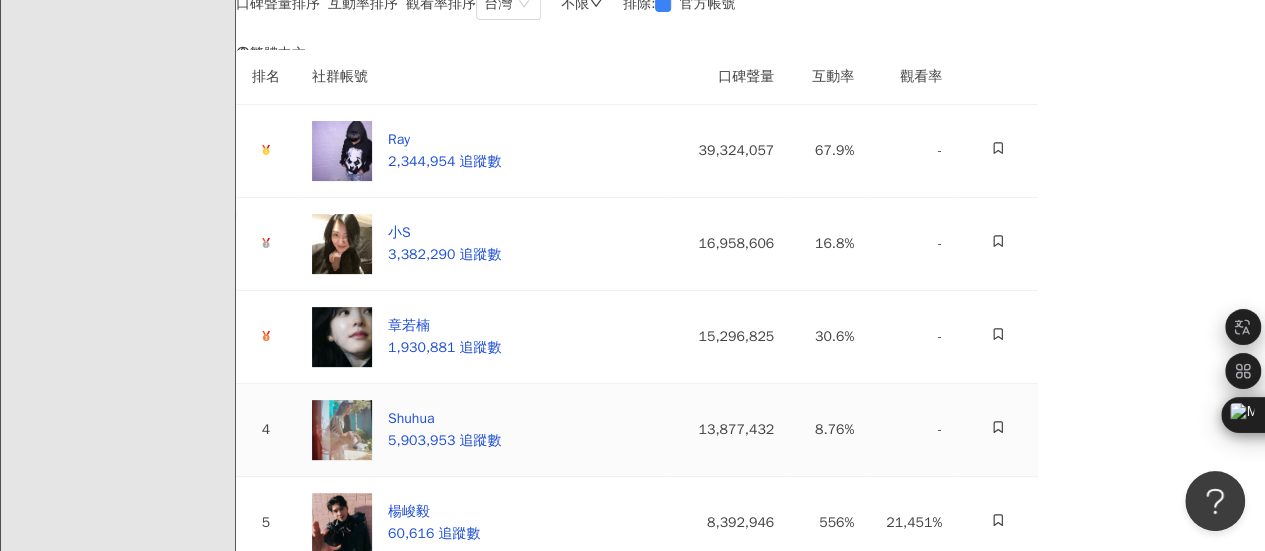 scroll, scrollTop: 0, scrollLeft: 0, axis: both 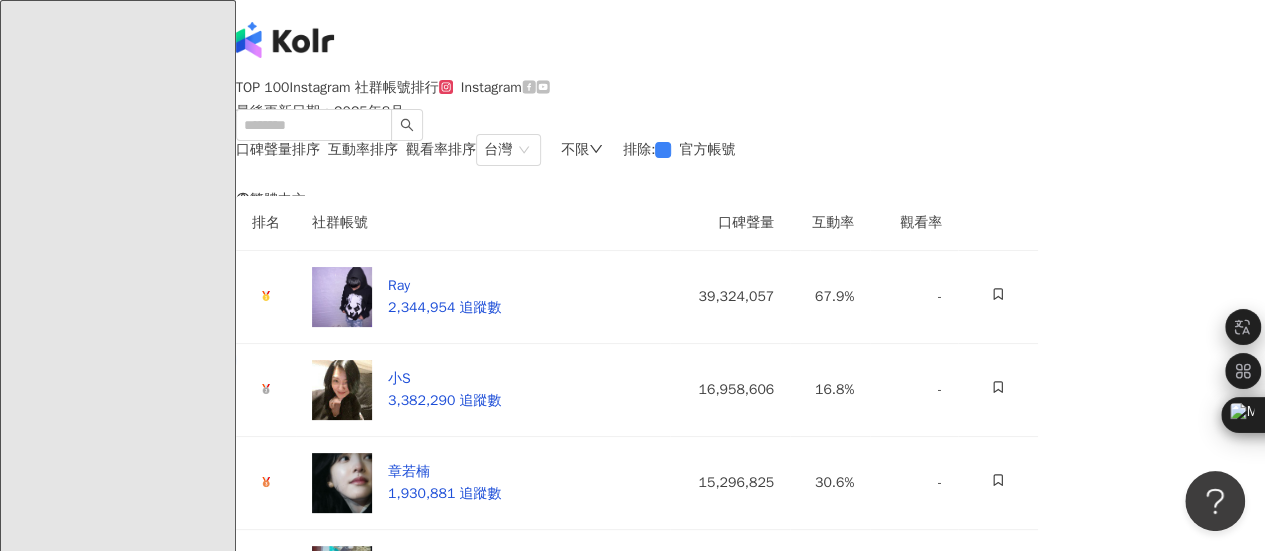 click on "口碑聲量" at bounding box center [730, 223] 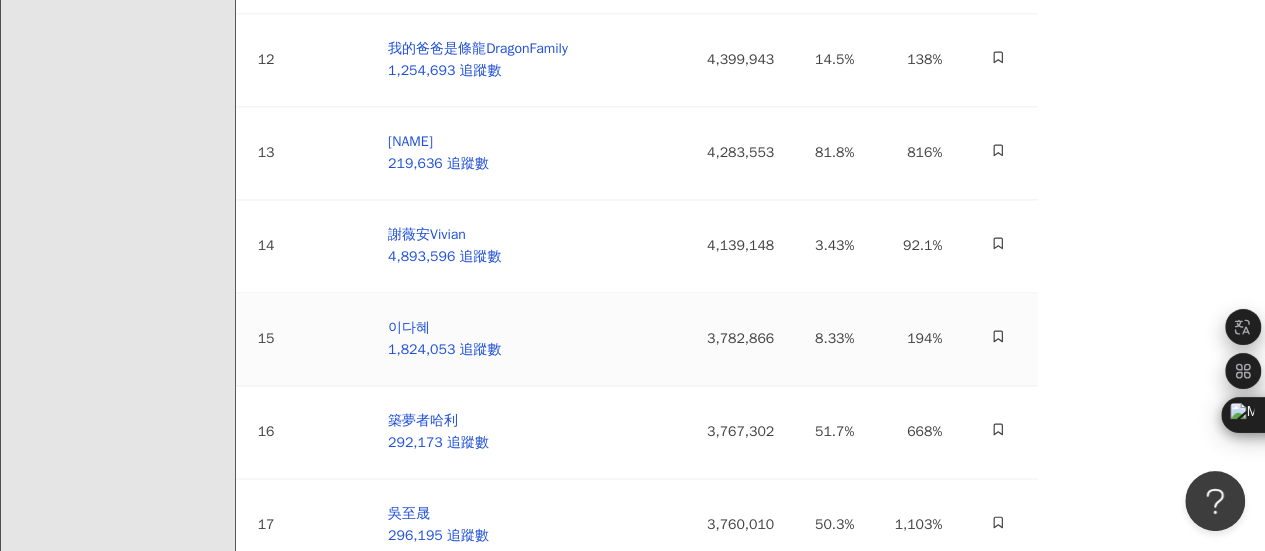scroll, scrollTop: 1200, scrollLeft: 0, axis: vertical 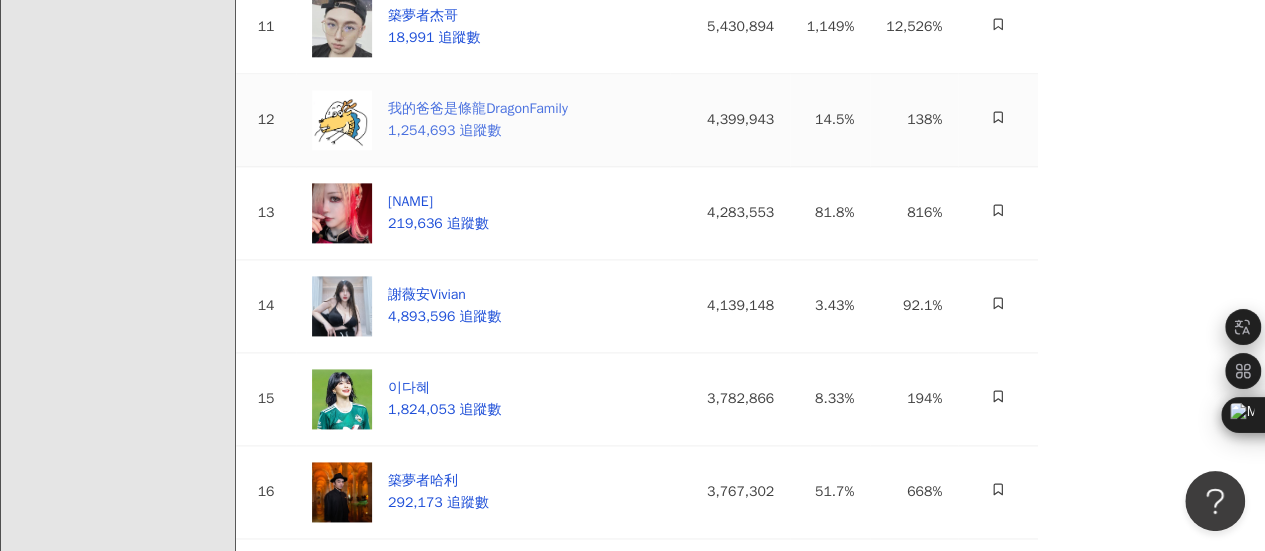 click on "我的爸爸是條龍DragonFamily" at bounding box center (478, 109) 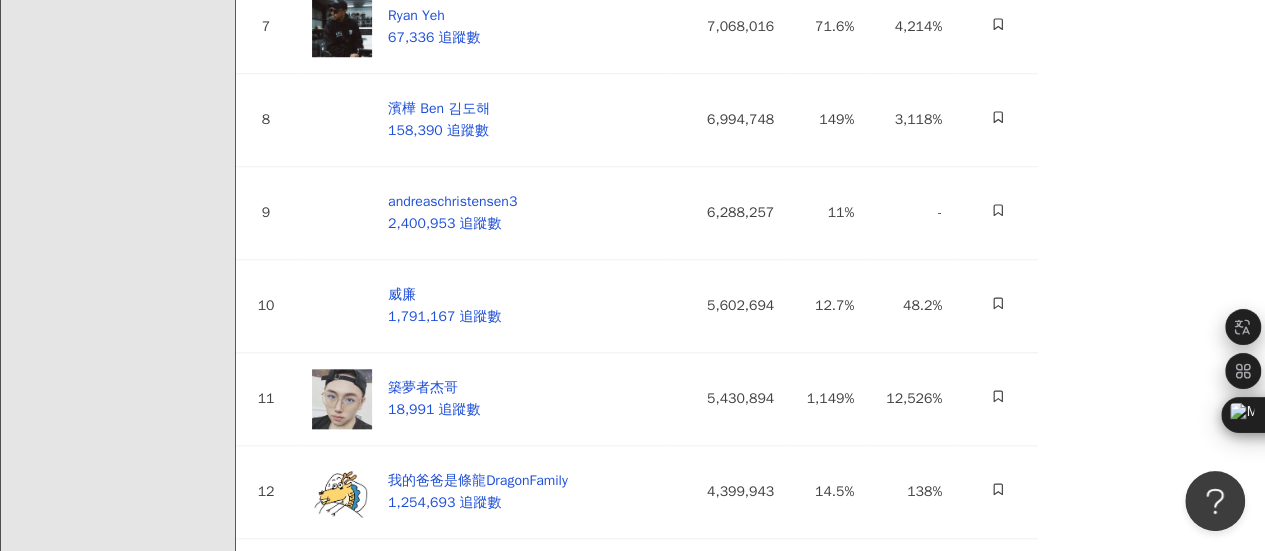 scroll, scrollTop: 1000, scrollLeft: 0, axis: vertical 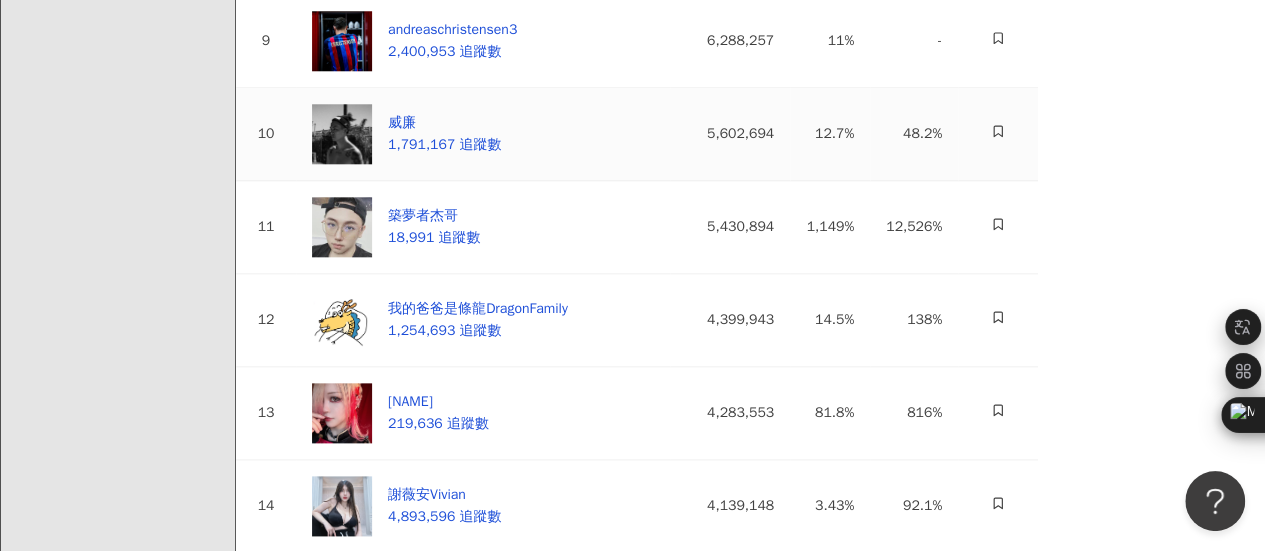 click at bounding box center [998, 133] 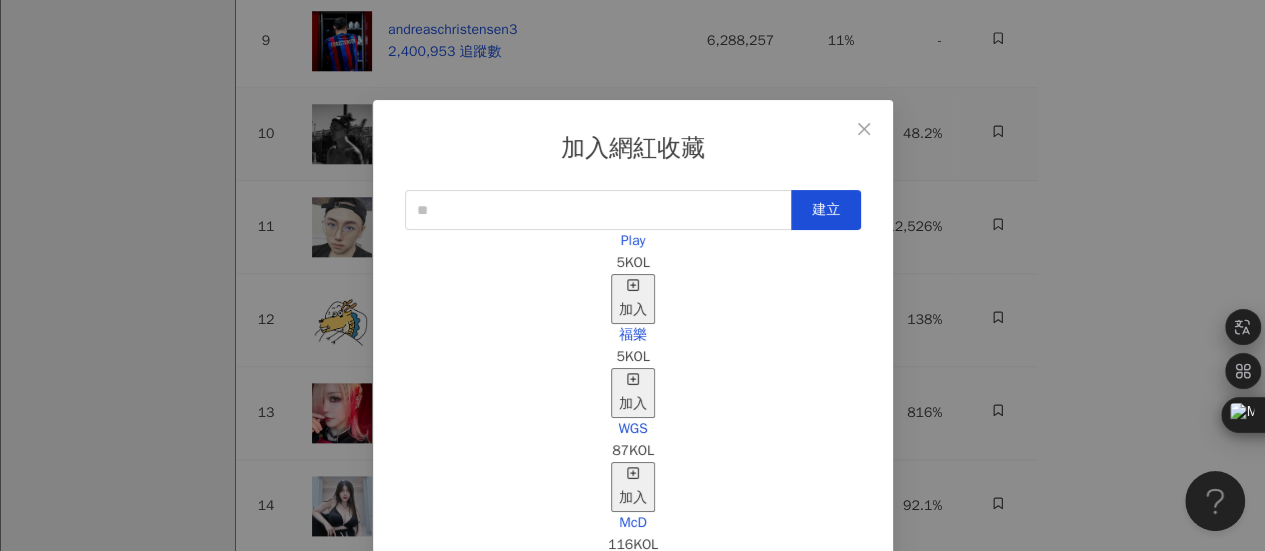 scroll, scrollTop: 70, scrollLeft: 0, axis: vertical 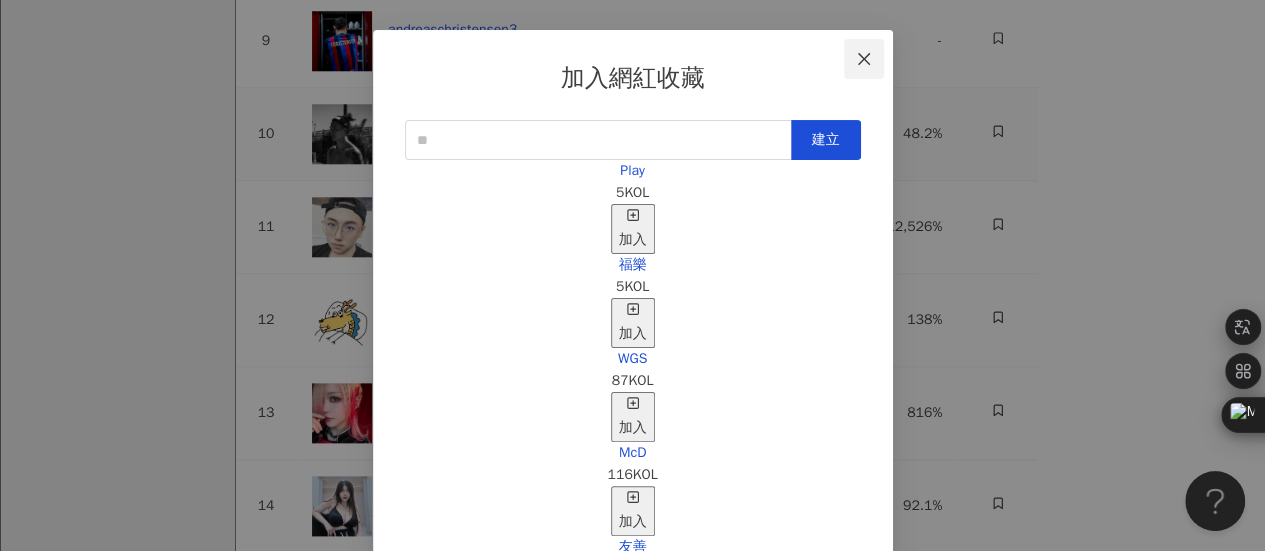 click 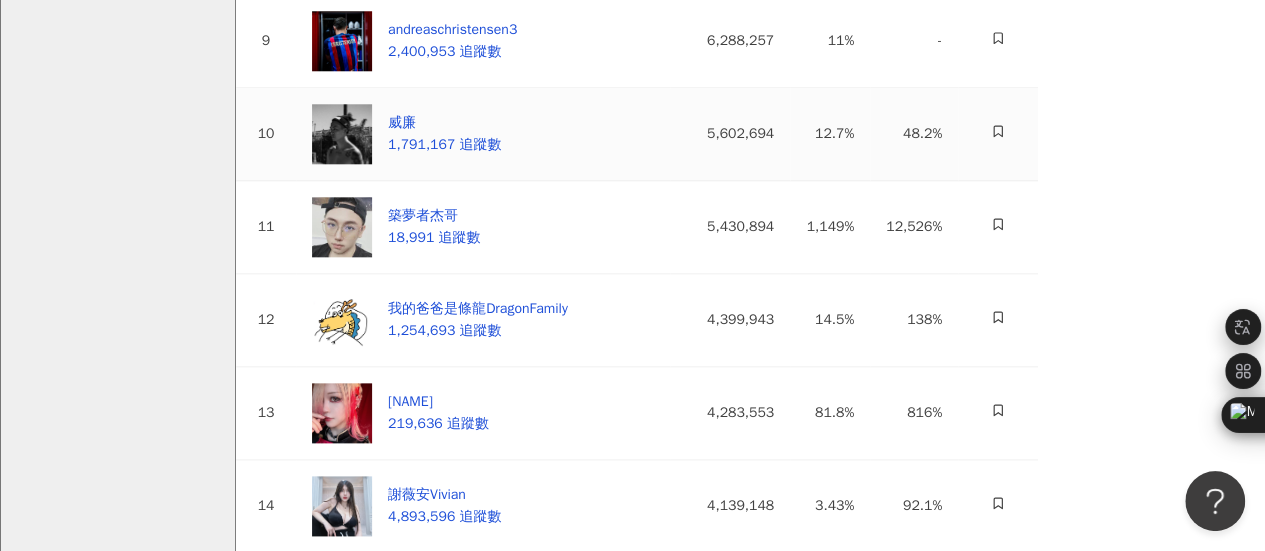 scroll, scrollTop: 0, scrollLeft: 0, axis: both 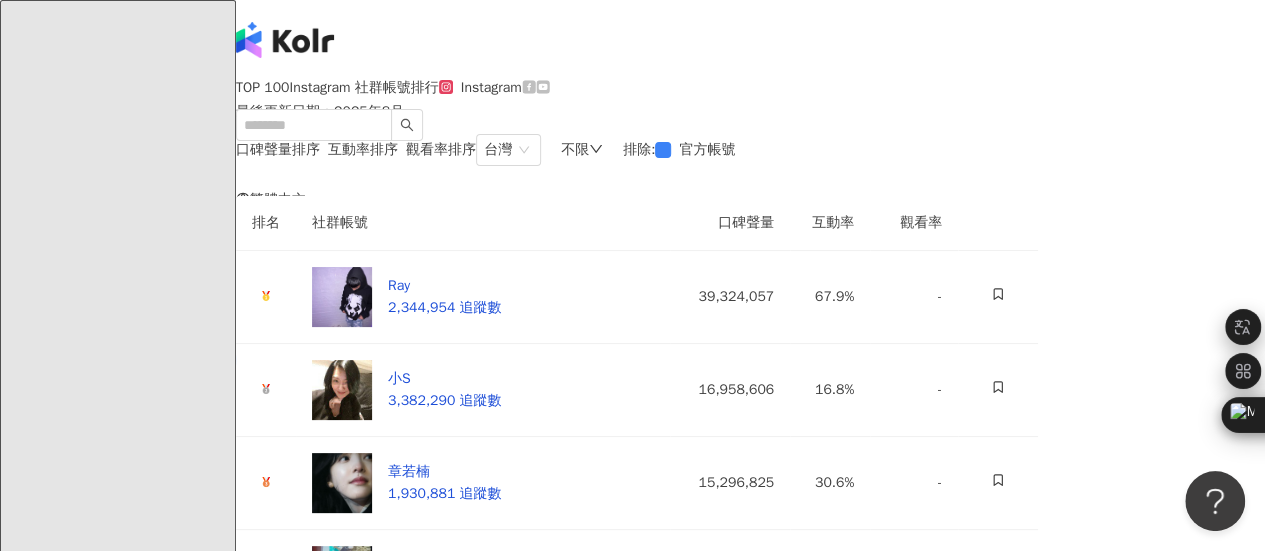 click on "不限" at bounding box center [582, 150] 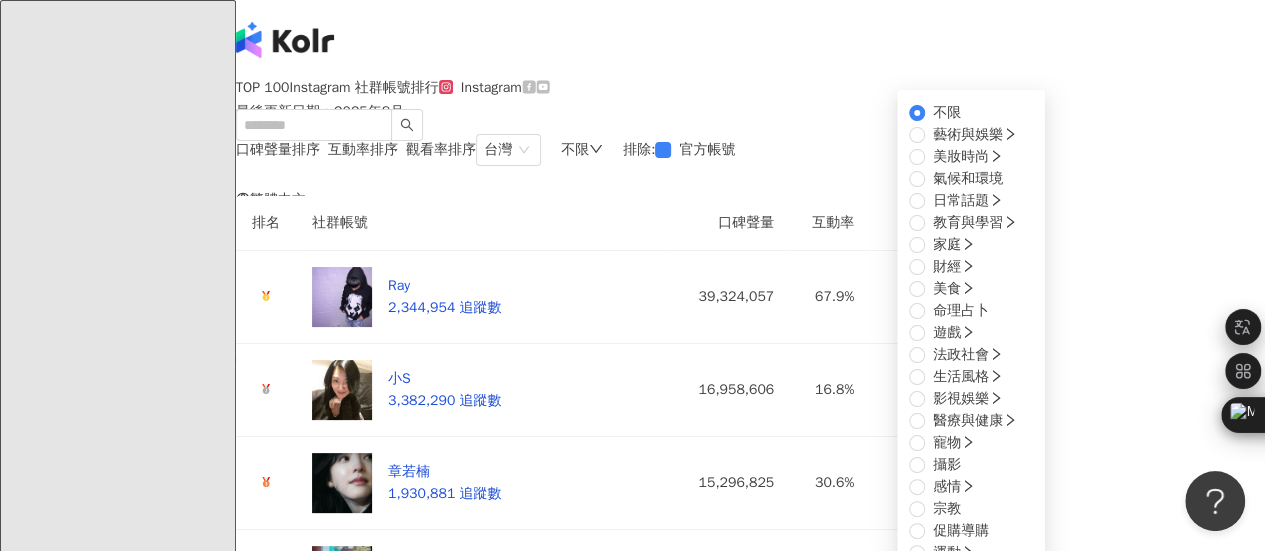 scroll, scrollTop: 200, scrollLeft: 0, axis: vertical 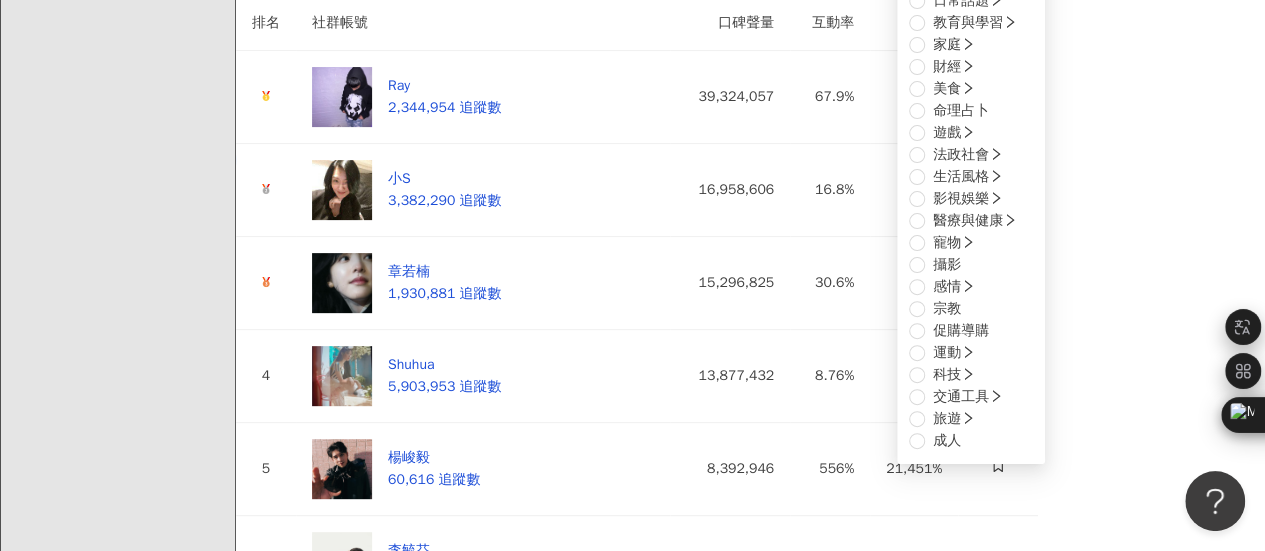 click on "口碑聲量排序 互動率排序 觀看率排序 台灣 不限 不限 藝術與娛樂 美妝時尚 氣候和環境 日常話題 教育與學習 家庭 財經 美食 命理占卜 遊戲 法政社會 生活風格 影視娛樂 醫療與健康 寵物 攝影 感情 宗教 促購導購 運動 科技 交通工具 旅遊 成人 排除 : 官方帳號 排名 社群帳號 口碑聲量 互動率 觀看率             Ray 2,344,954   追蹤數 39,324,057 67.9% - 小S 3,382,290   追蹤數 16,958,606 16.8% - 章若楠 1,930,881   追蹤數 15,296,825 30.6% - 4 Shuhua 5,903,953   追蹤數 13,877,432 8.76% - 5 楊峻毅 60,616   追蹤數 8,392,946 556% 21,451% 6 李毓芬 9,735,648   追蹤數 7,468,286 3.22% - 7 Ryan Yeh 67,336   追蹤數 7,068,016 71.6% 4,214% 8 濱樺 Ben 김도해 158,390   追蹤數 6,994,748 149% 3,118% 9 andreaschristensen3 2,400,953   追蹤數 6,288,257 11% - 10 威廉 1,791,167   追蹤數 5,602,694 12.7% 48.2% 11 築夢者杰哥 18,991   追蹤數 5,430,894 1,149% 12,526% 12 1,254,693" at bounding box center [637, 4642] 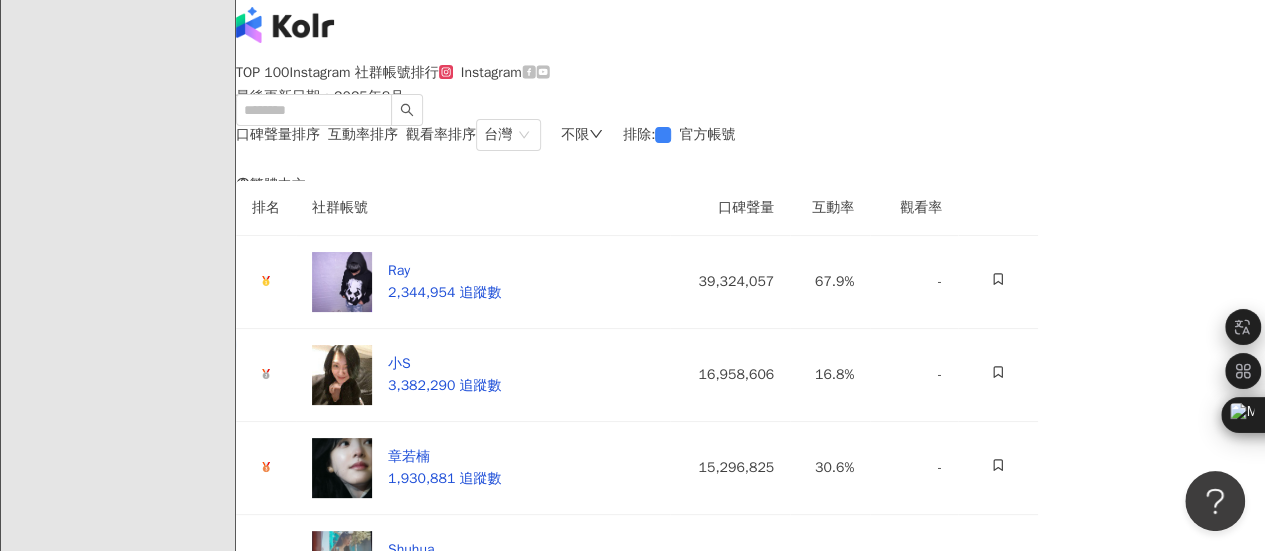 scroll, scrollTop: 0, scrollLeft: 0, axis: both 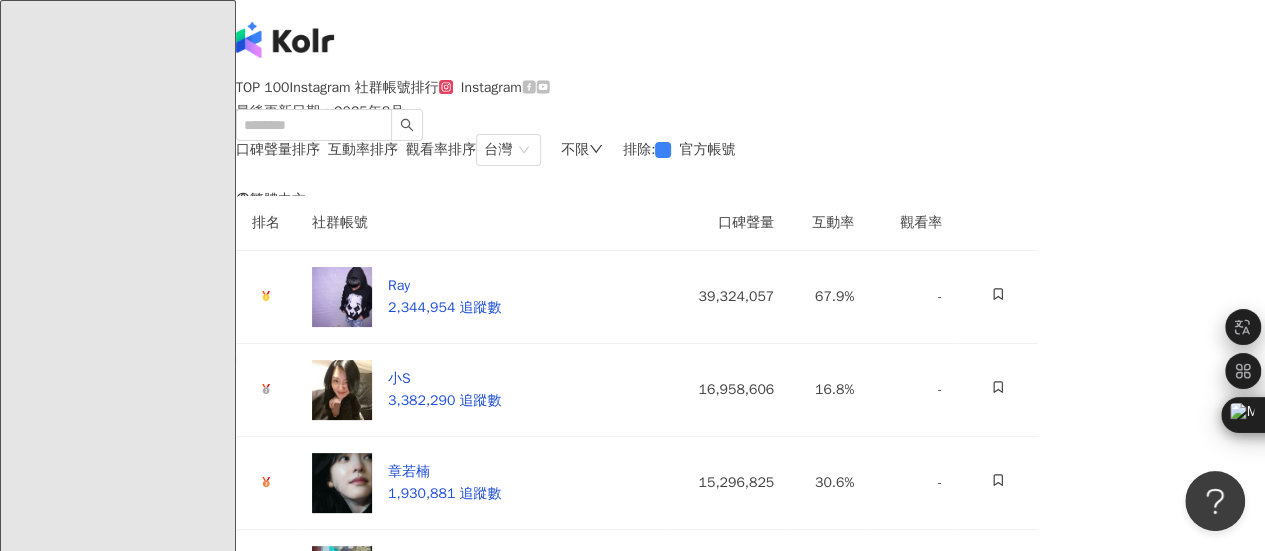 click on "觀看率排序" at bounding box center (441, 149) 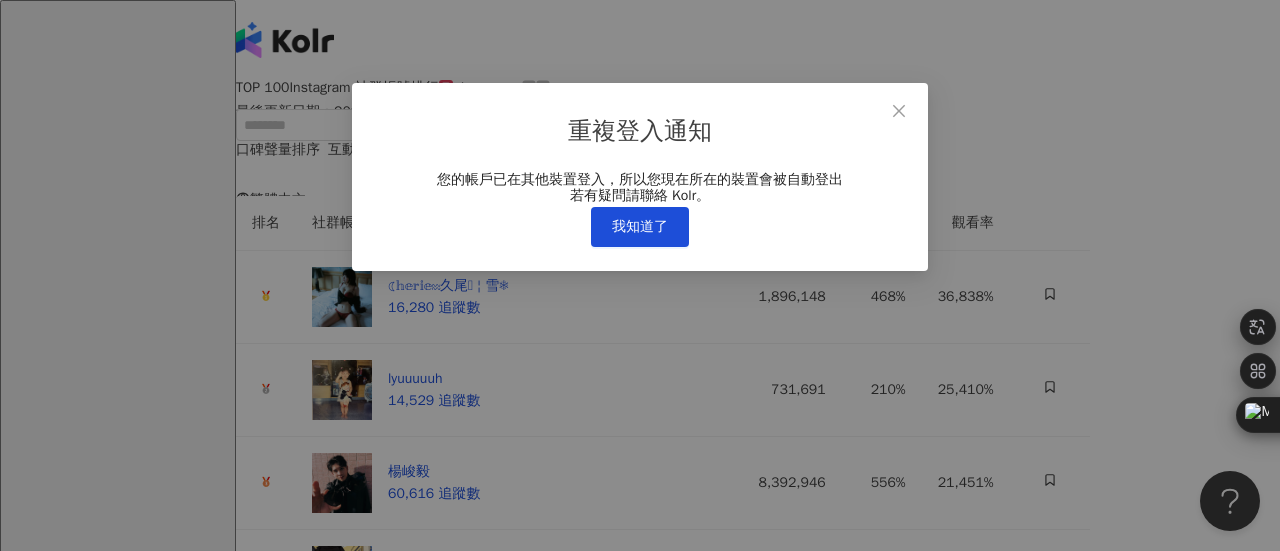 drag, startPoint x: 636, startPoint y: 275, endPoint x: 569, endPoint y: 234, distance: 78.54935 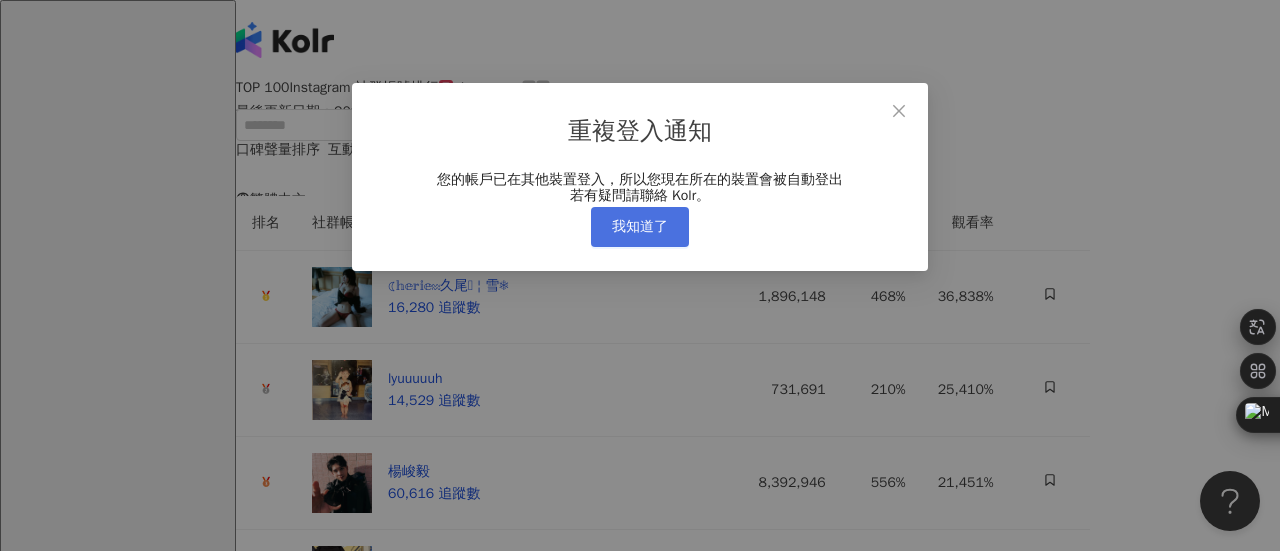 click on "我知道了" at bounding box center [640, 227] 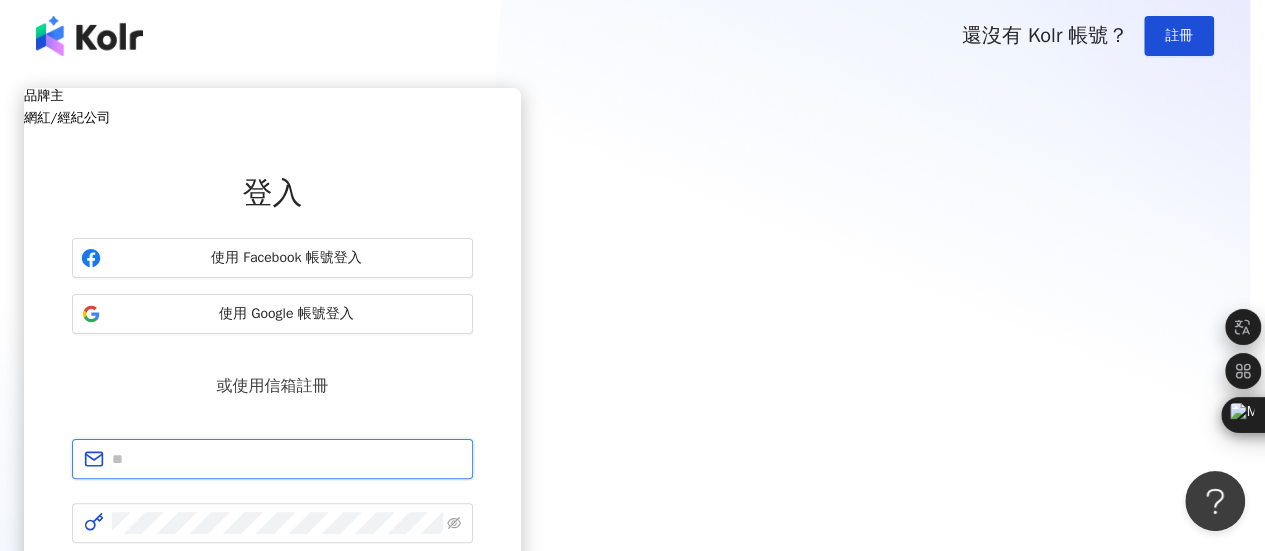 type on "**********" 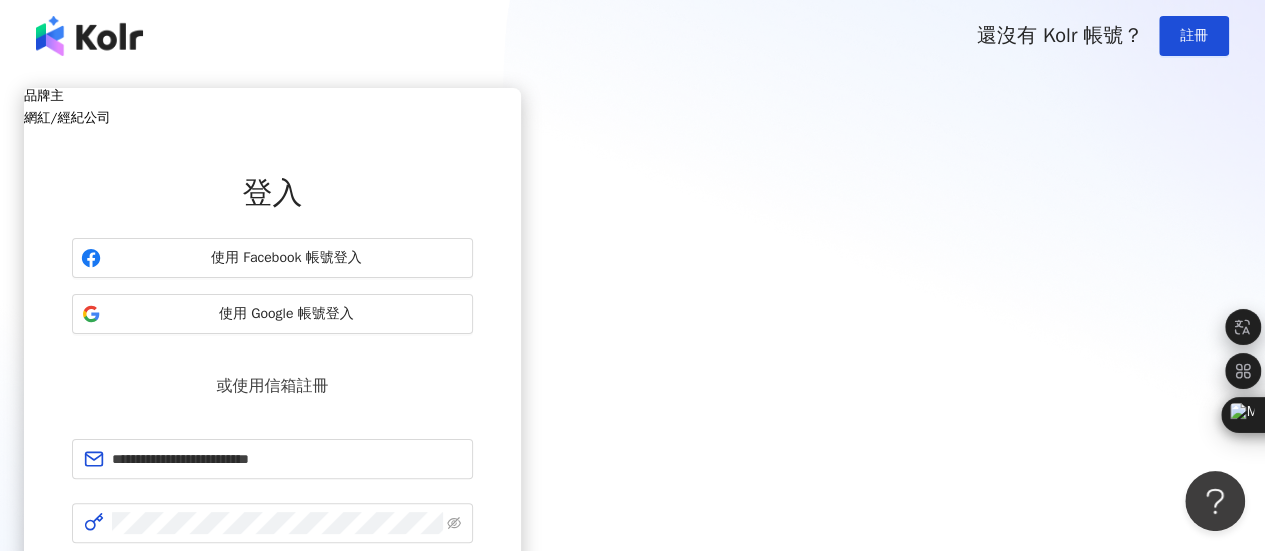 scroll, scrollTop: 200, scrollLeft: 0, axis: vertical 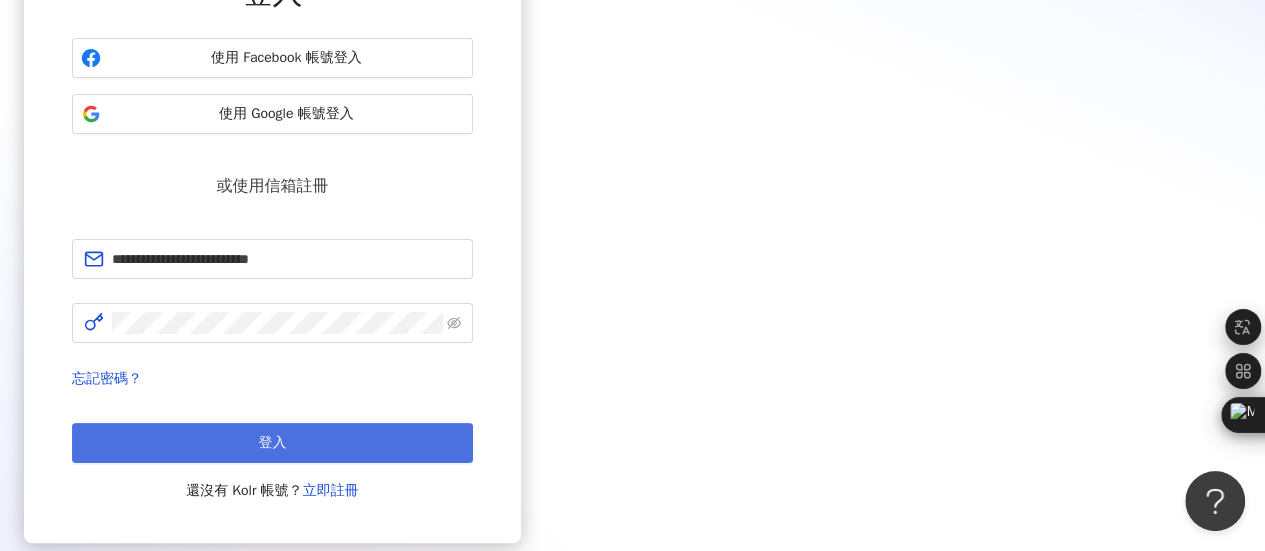 click on "登入" at bounding box center [272, 443] 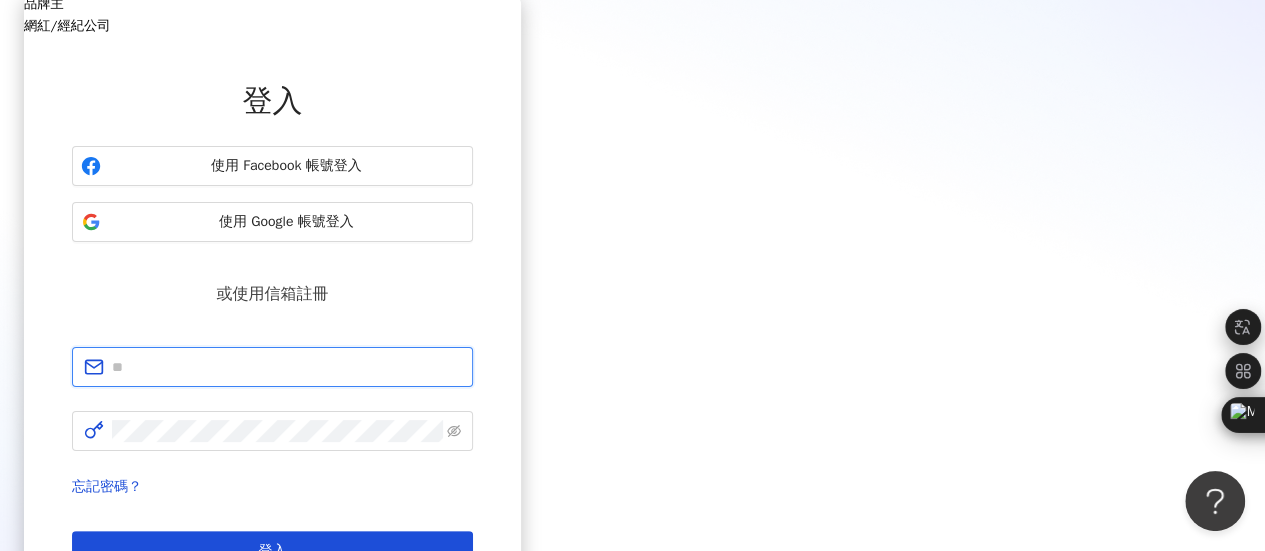 type on "**********" 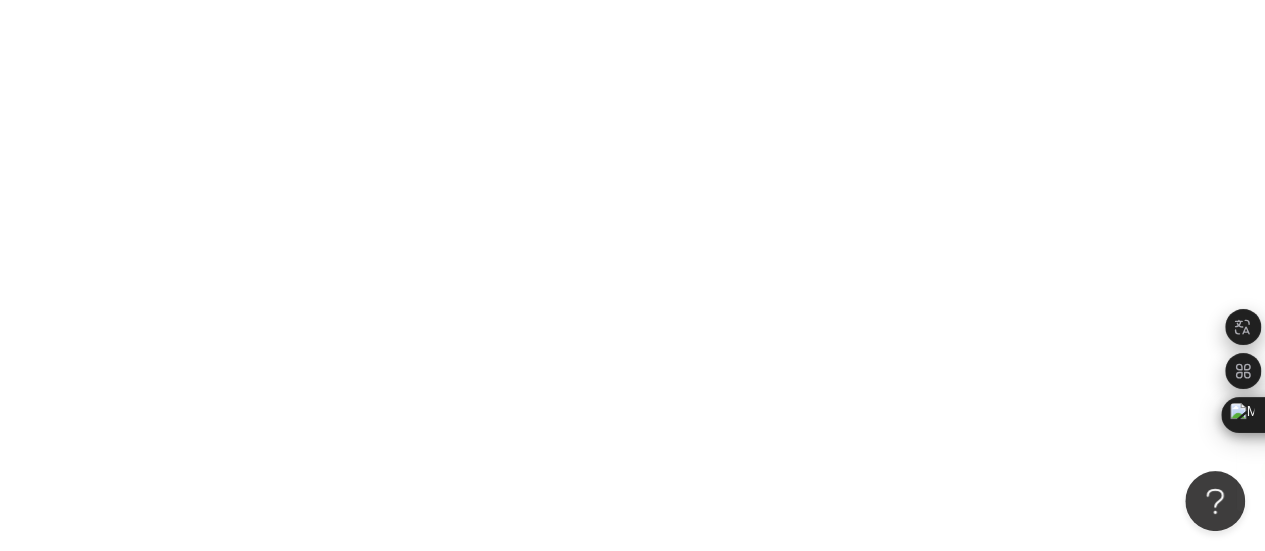 scroll, scrollTop: 92, scrollLeft: 0, axis: vertical 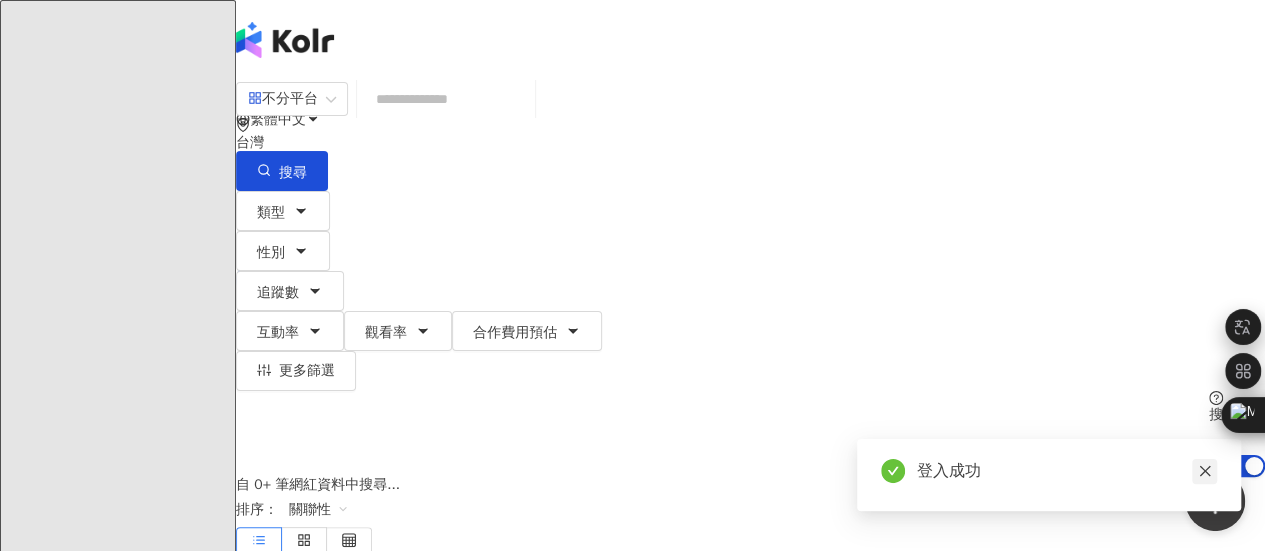 click 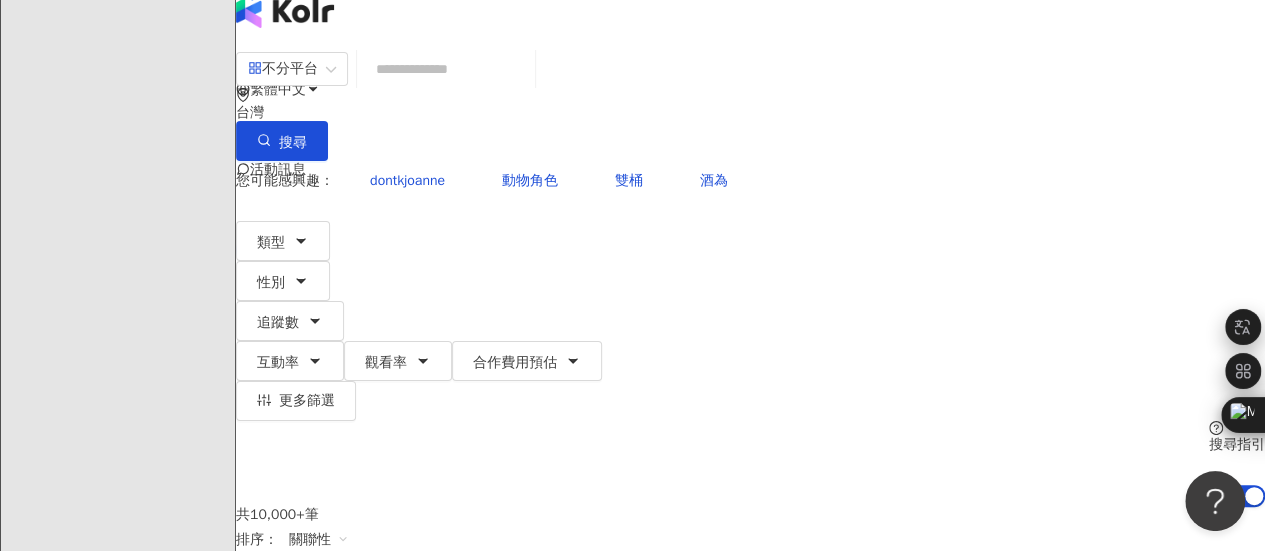 scroll, scrollTop: 0, scrollLeft: 0, axis: both 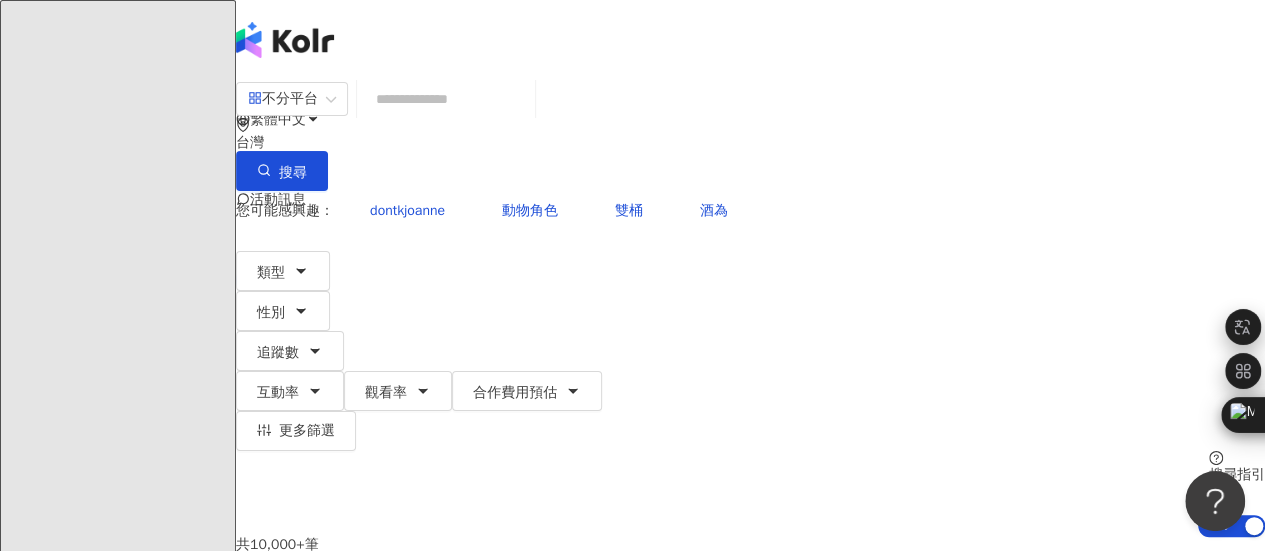 click on "資源庫" at bounding box center [81, 3493] 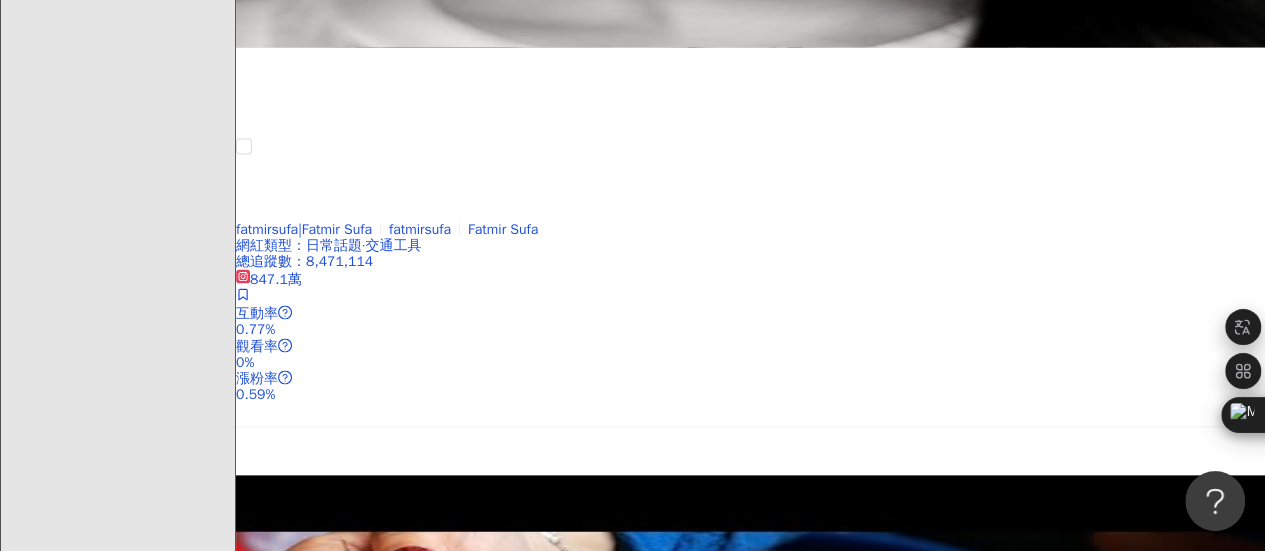scroll, scrollTop: 1894, scrollLeft: 0, axis: vertical 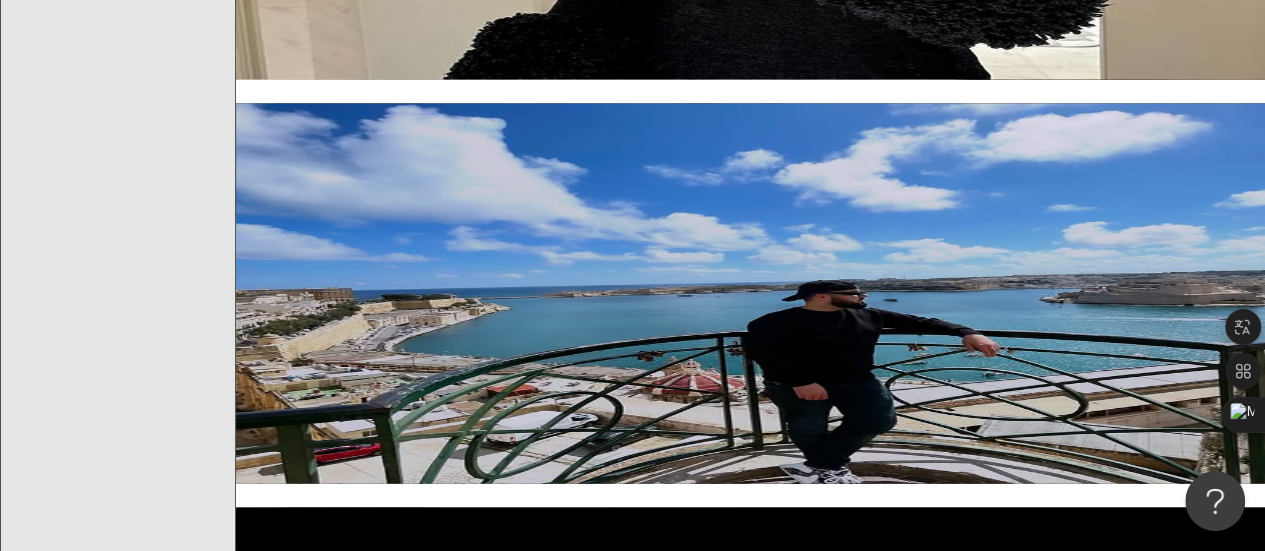 click on "Roman and Sharon" at bounding box center (294, 1558) 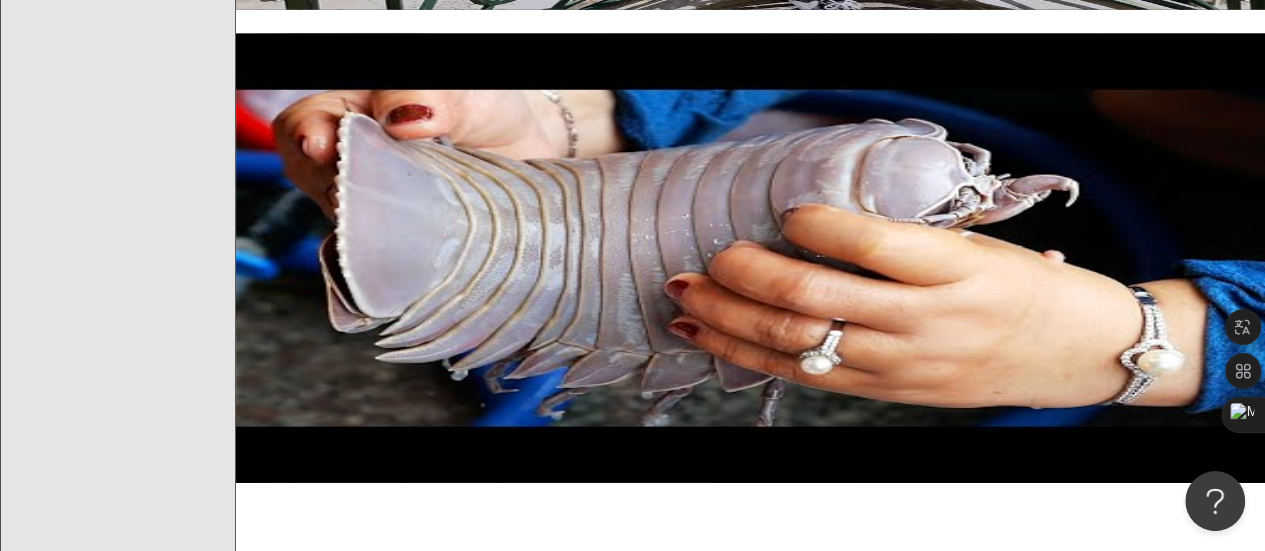 scroll, scrollTop: 2394, scrollLeft: 0, axis: vertical 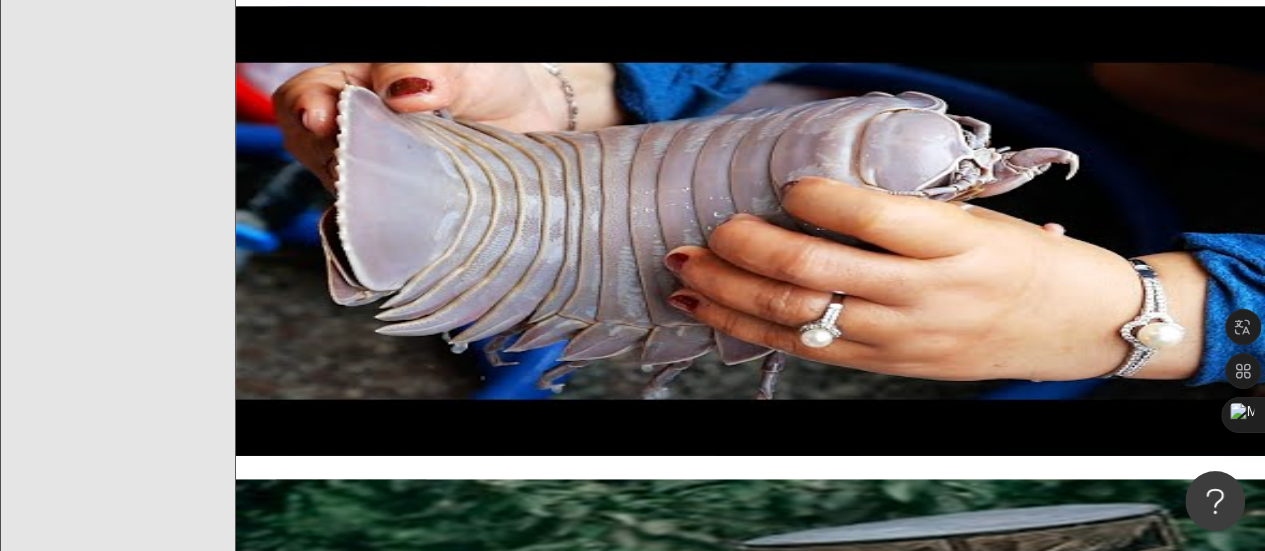 click on "老高與小茉 Mr & Mrs Gao" at bounding box center (316, 1918) 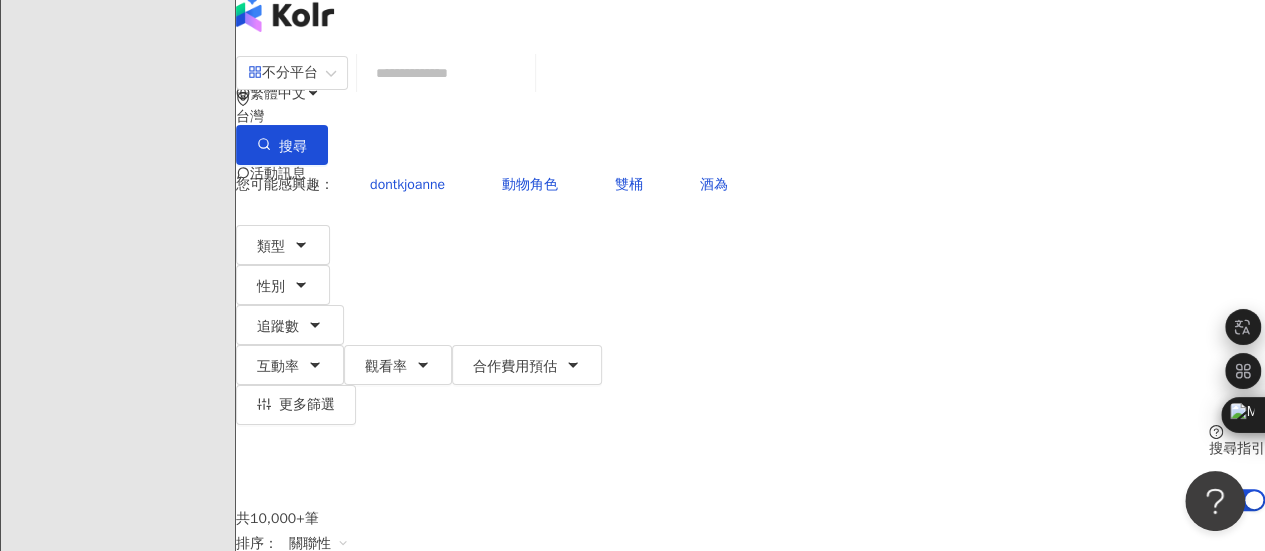 scroll, scrollTop: 0, scrollLeft: 0, axis: both 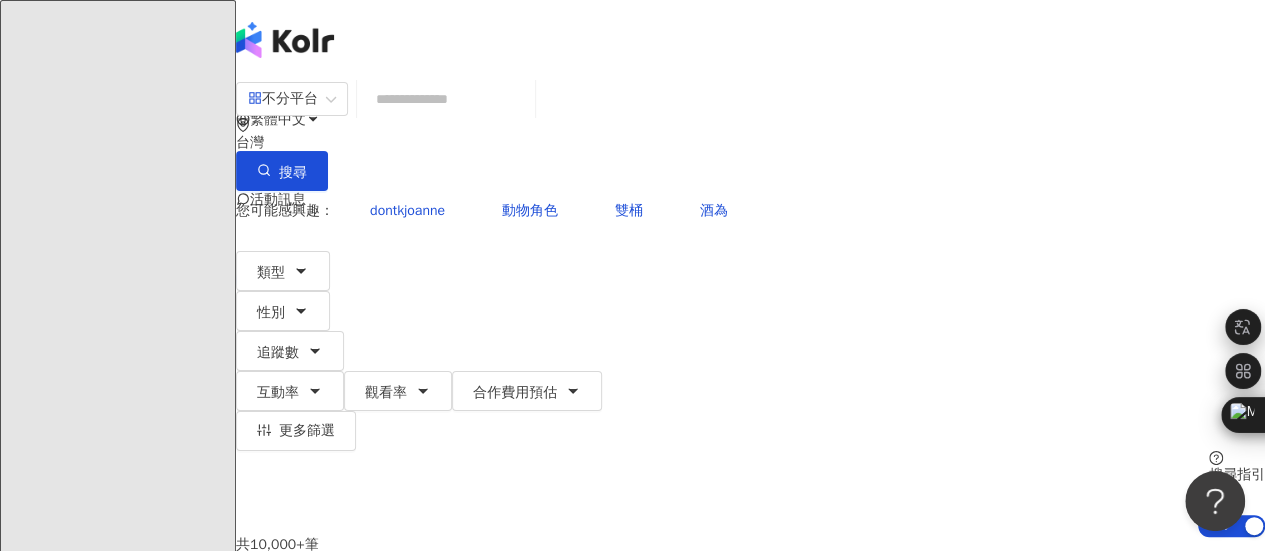 click on "搜尋指引" at bounding box center (1237, 475) 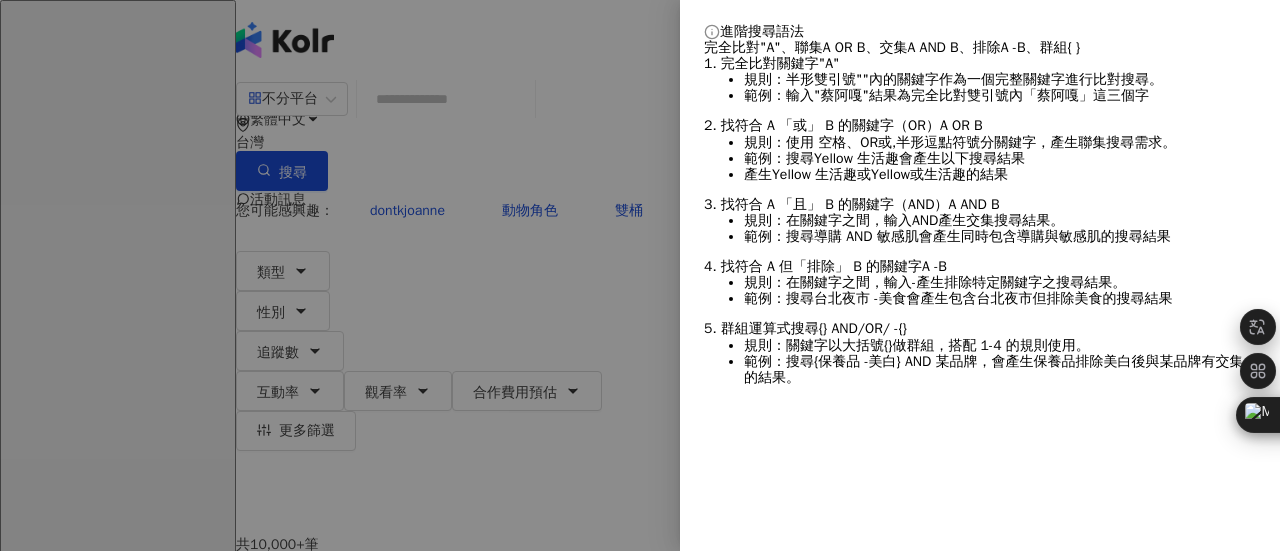 click at bounding box center (640, 275) 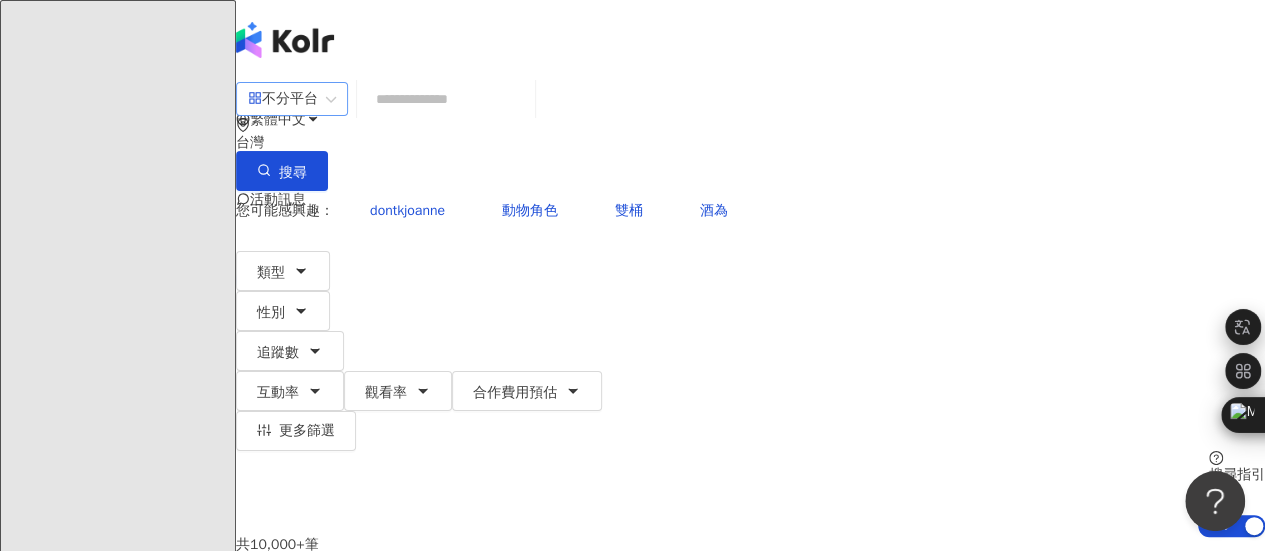 click on "不分平台" at bounding box center [283, 99] 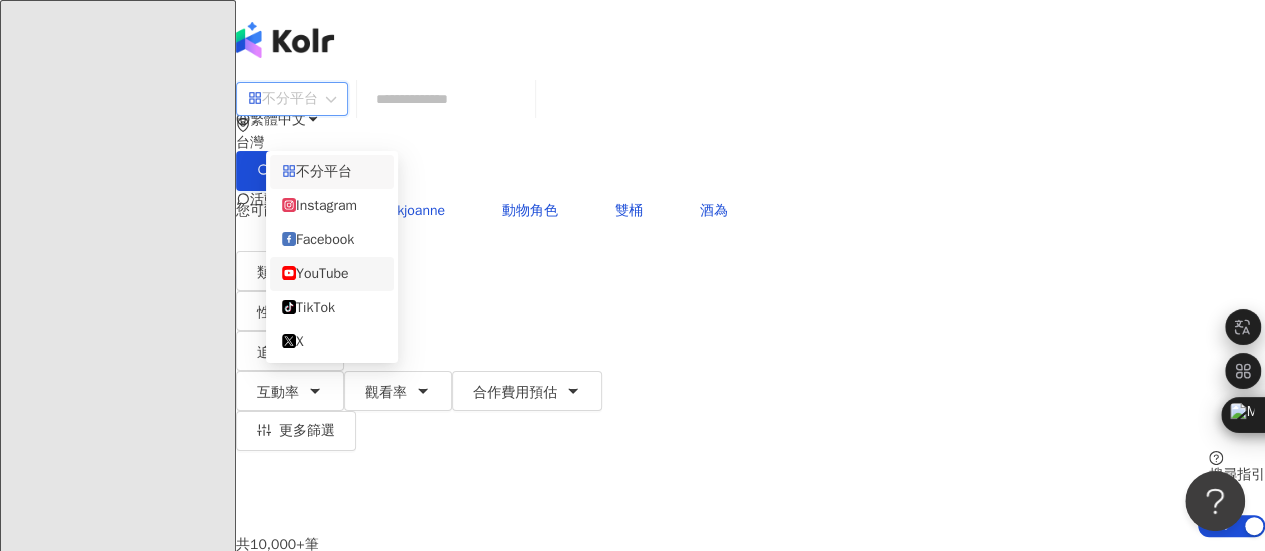 click on "YouTube" at bounding box center [332, 274] 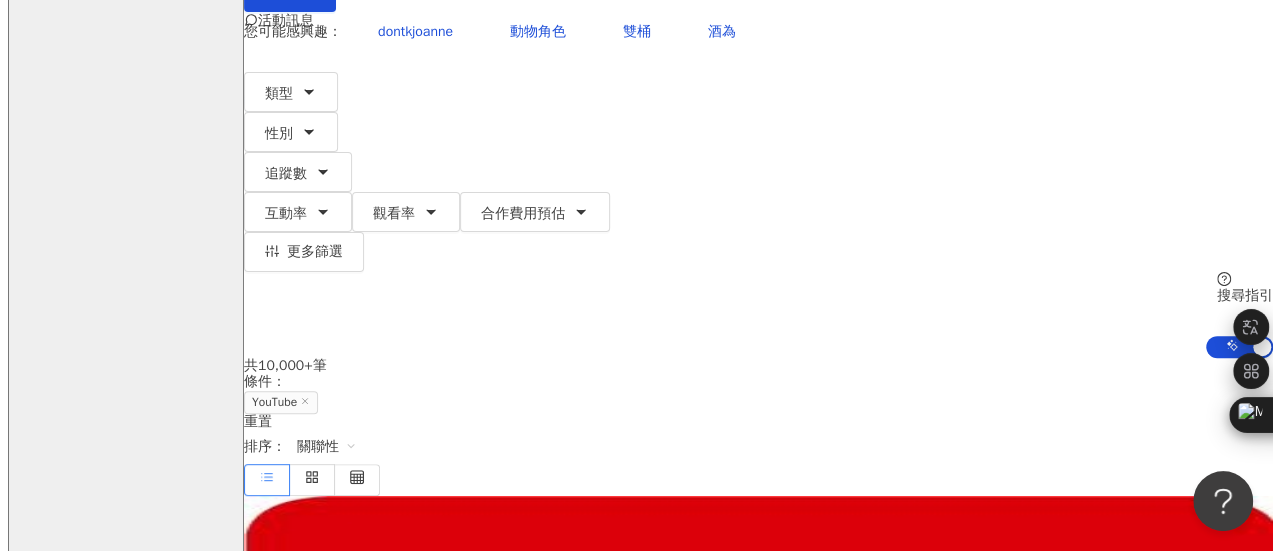 scroll, scrollTop: 100, scrollLeft: 0, axis: vertical 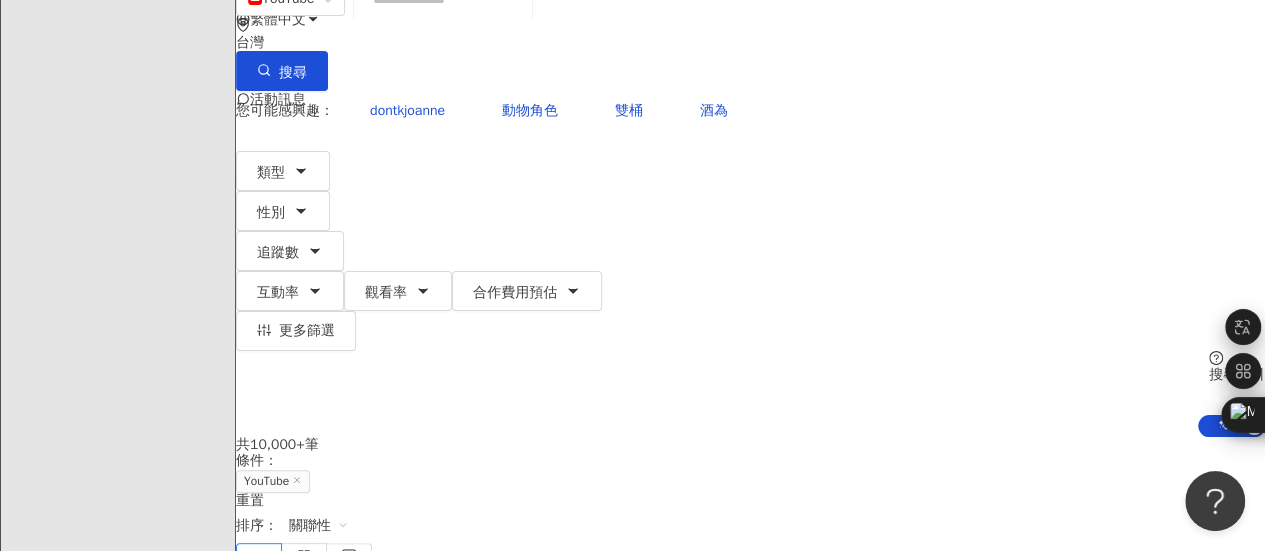 click on "共  10,000+  筆 條件 ： YouTube 重置 排序： 關聯性" at bounding box center (750, 505) 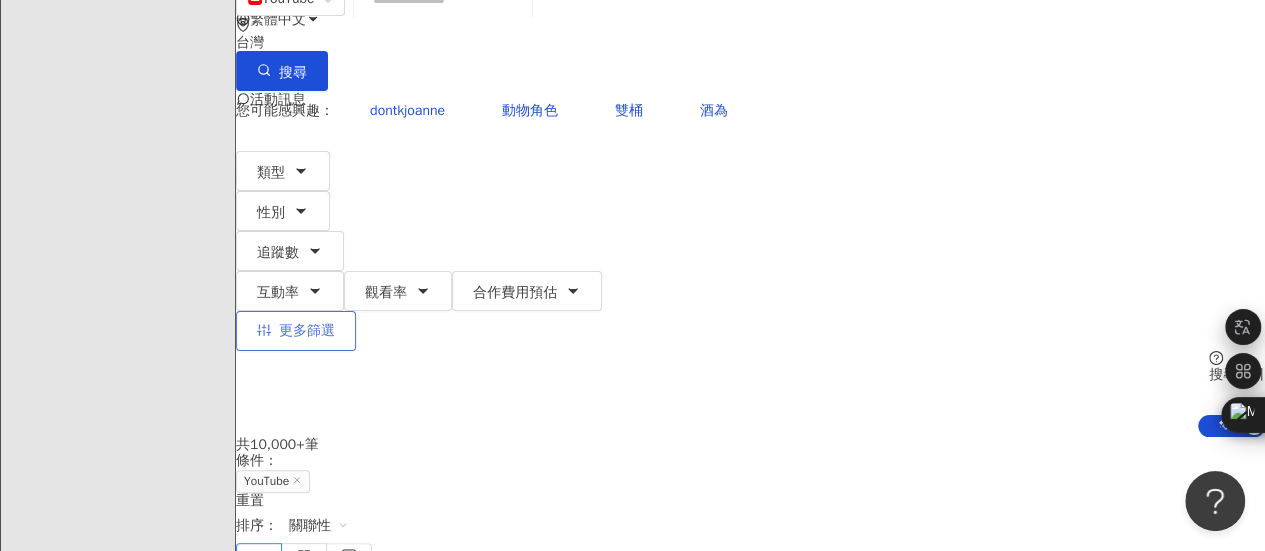 click on "更多篩選" at bounding box center (307, 331) 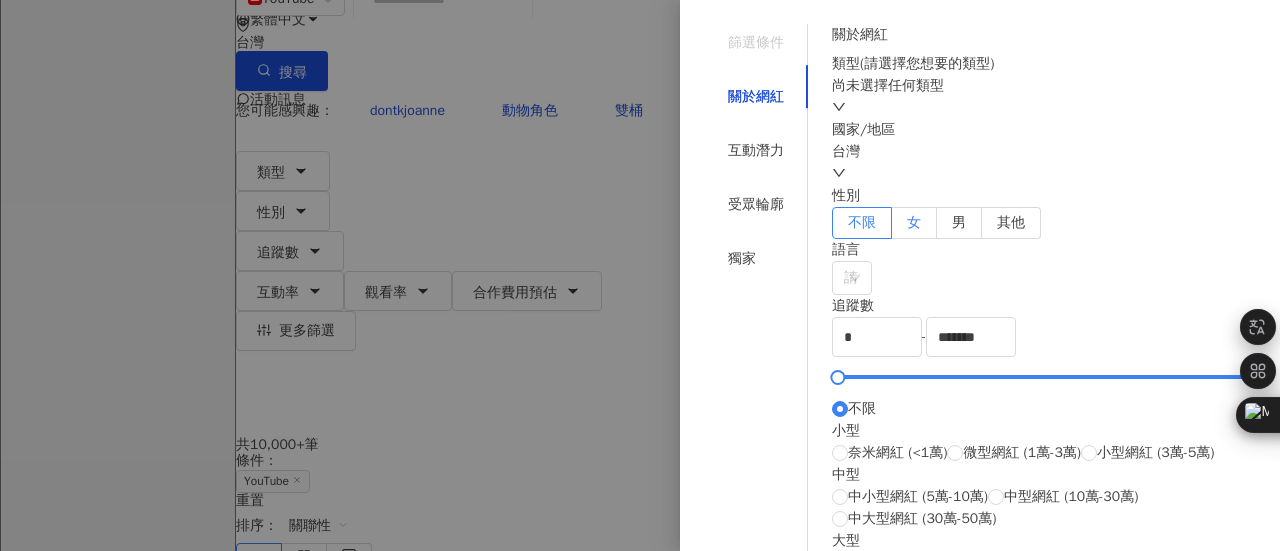 click on "女" at bounding box center [914, 223] 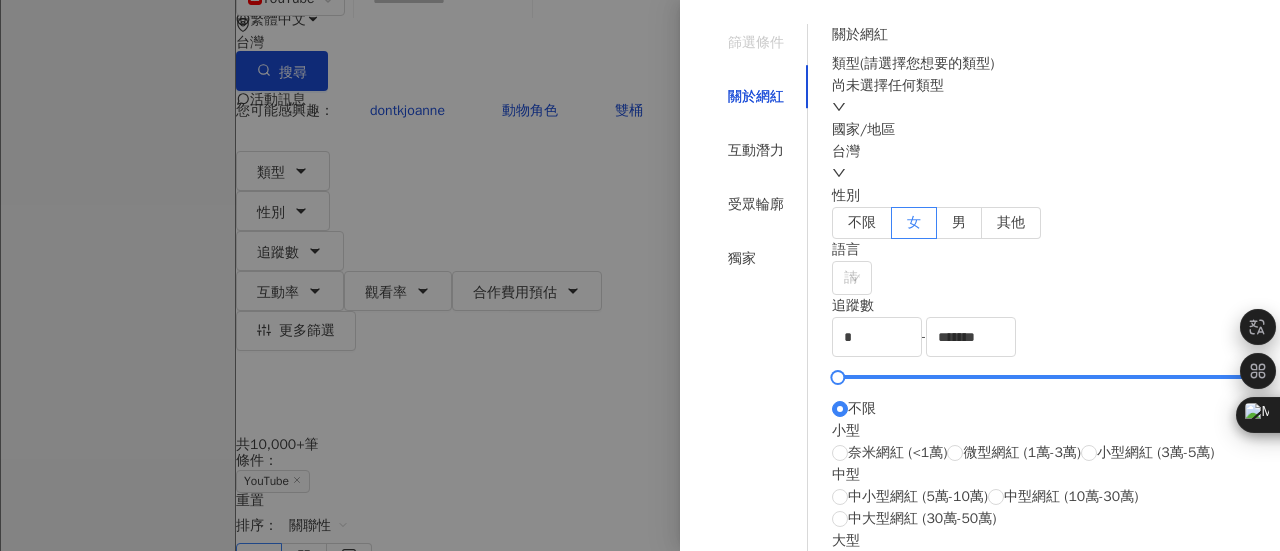 click on "尚未選擇任何類型" at bounding box center (1044, 97) 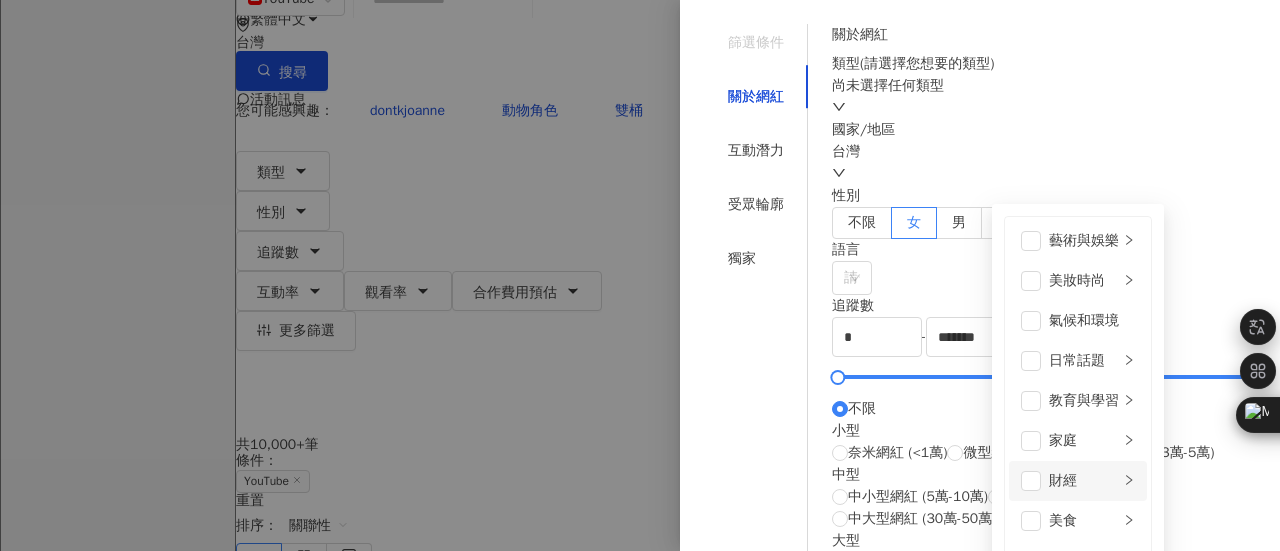 scroll, scrollTop: 200, scrollLeft: 0, axis: vertical 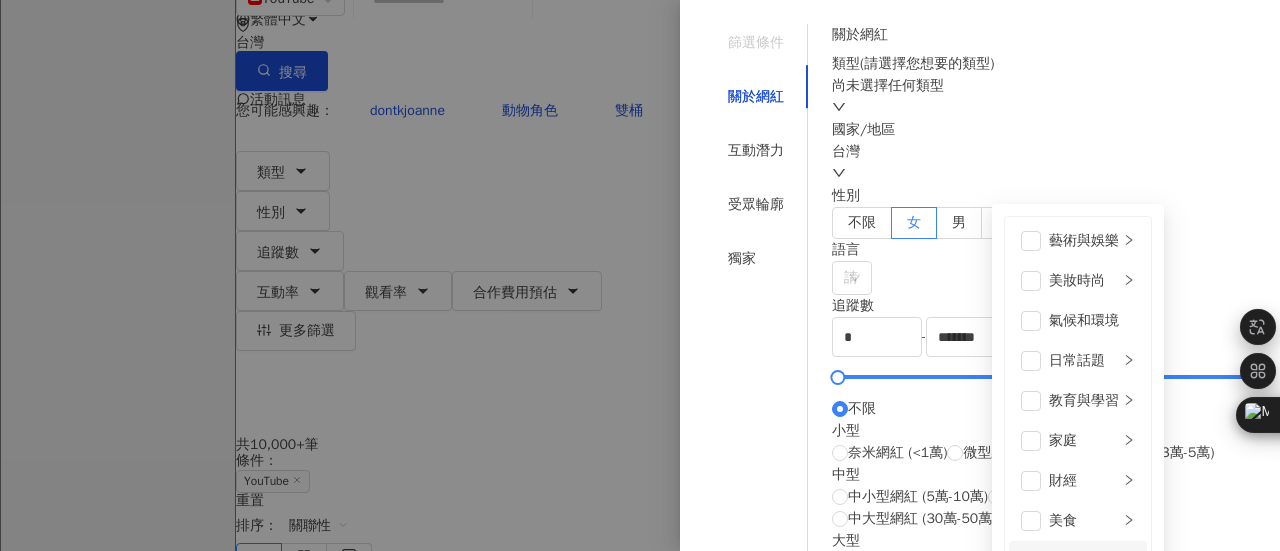 click on "命理占卜" at bounding box center (1092, 561) 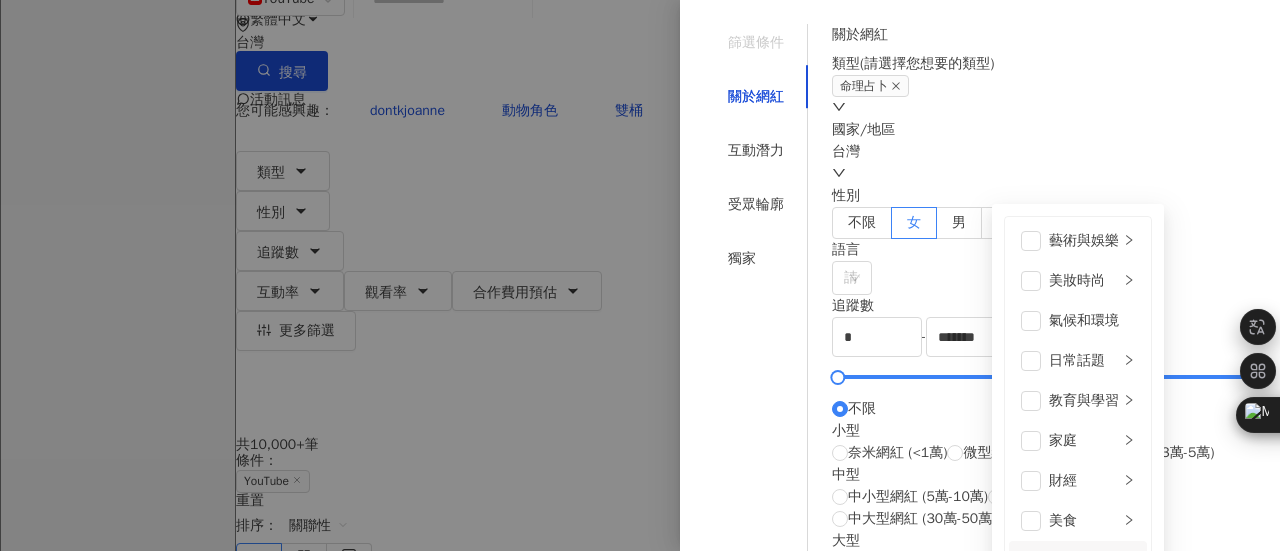 scroll, scrollTop: 400, scrollLeft: 0, axis: vertical 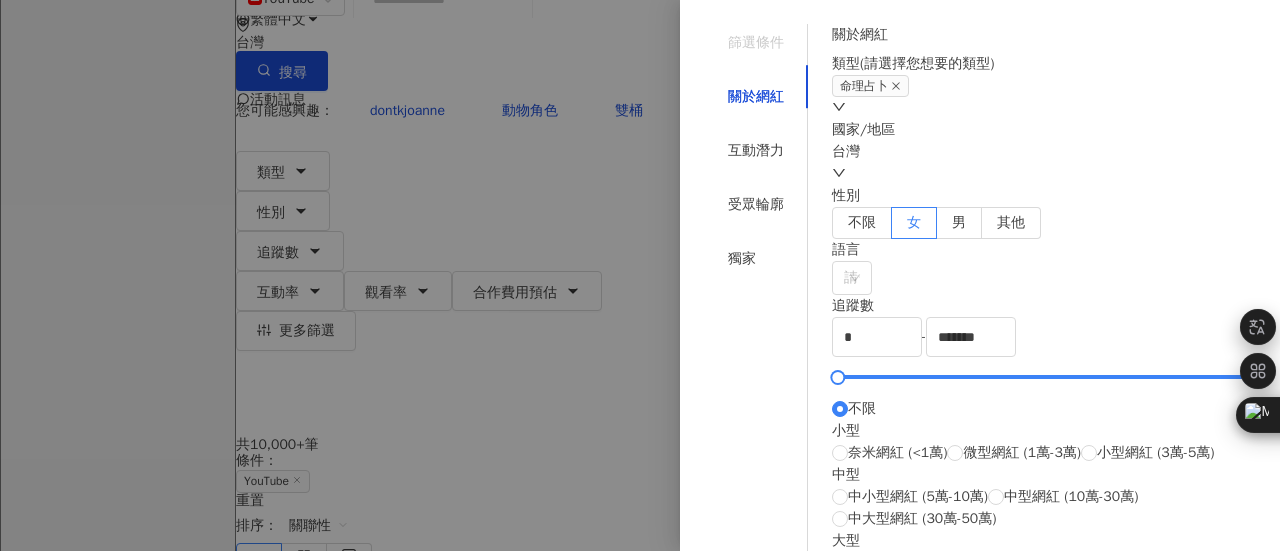 click on "關於網紅 類型  ( 請選擇您想要的類型 ) 命理占卜 藝術與娛樂 美妝時尚 氣候和環境 日常話題 教育與學習 家庭 財經 美食 命理占卜 遊戲 法政社會 生活風格 影視娛樂 醫療與健康 寵物 攝影 感情 宗教 促購導購 運動 科技 交通工具 旅遊 成人 國家/地區 台灣 性別 不限 女 男 其他 語言     請選擇或搜尋 追蹤數 *  -  ******* 不限 小型 奈米網紅 (<1萬) 微型網紅 (1萬-3萬) 小型網紅 (3萬-5萬) 中型 中小型網紅 (5萬-10萬) 中型網紅 (10萬-30萬) 中大型網紅 (30萬-50萬) 大型 大型網紅 (50萬-100萬) 百萬網紅 (>100萬) 合作費用預估 不限 限制金額 $ *  -  $ ******* 幣別 : 新台幣 TWD" at bounding box center (1044, 403) 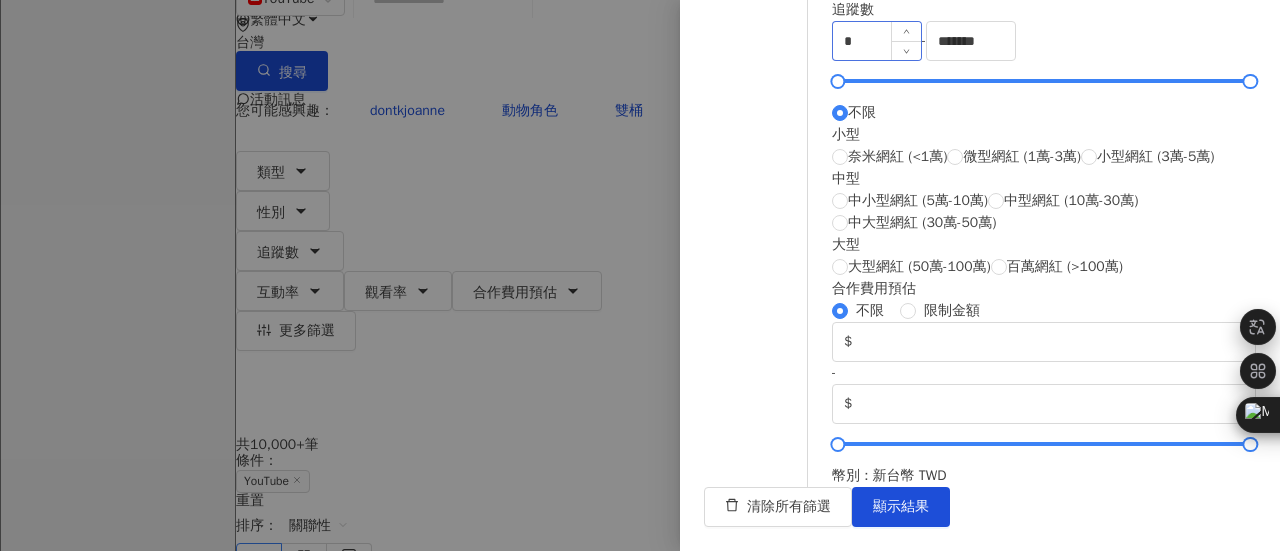 scroll, scrollTop: 500, scrollLeft: 0, axis: vertical 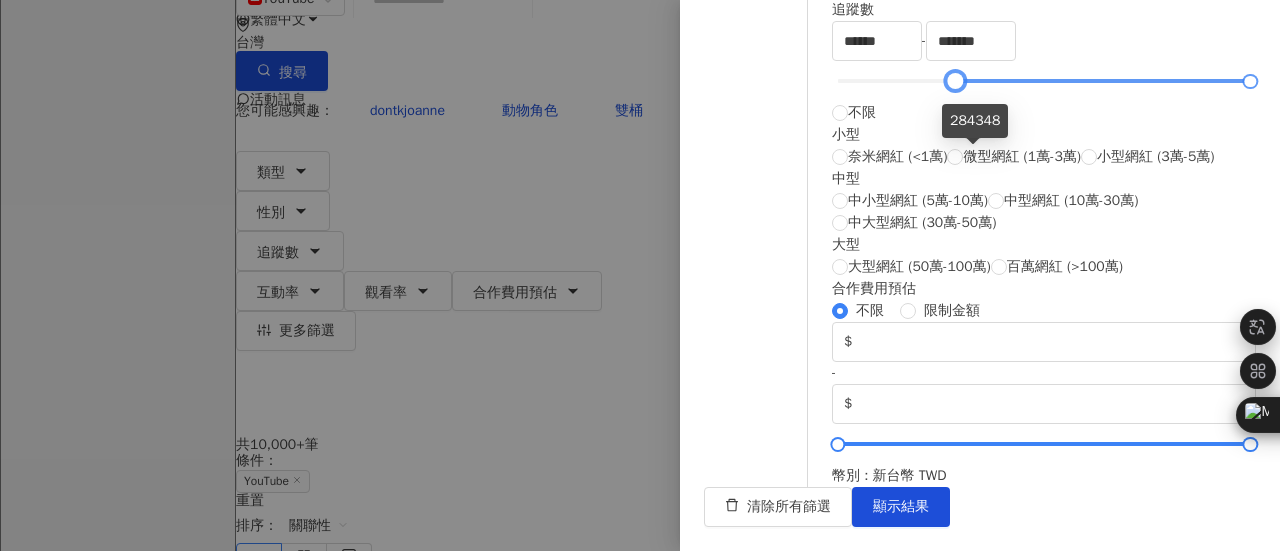 drag, startPoint x: 870, startPoint y: 155, endPoint x: 974, endPoint y: 158, distance: 104.04326 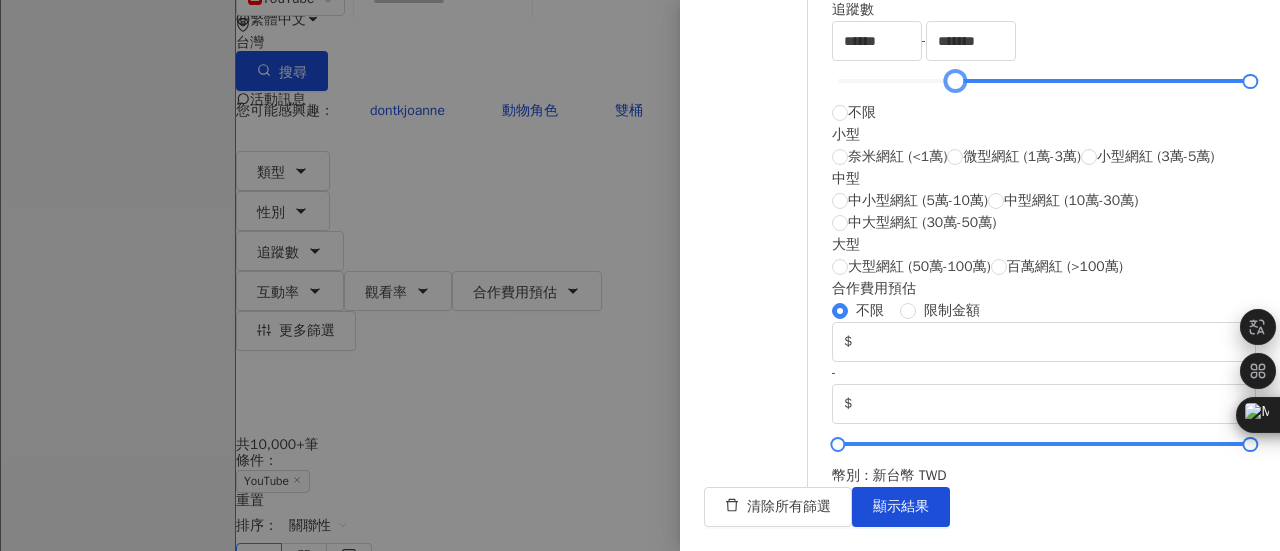 scroll, scrollTop: 900, scrollLeft: 0, axis: vertical 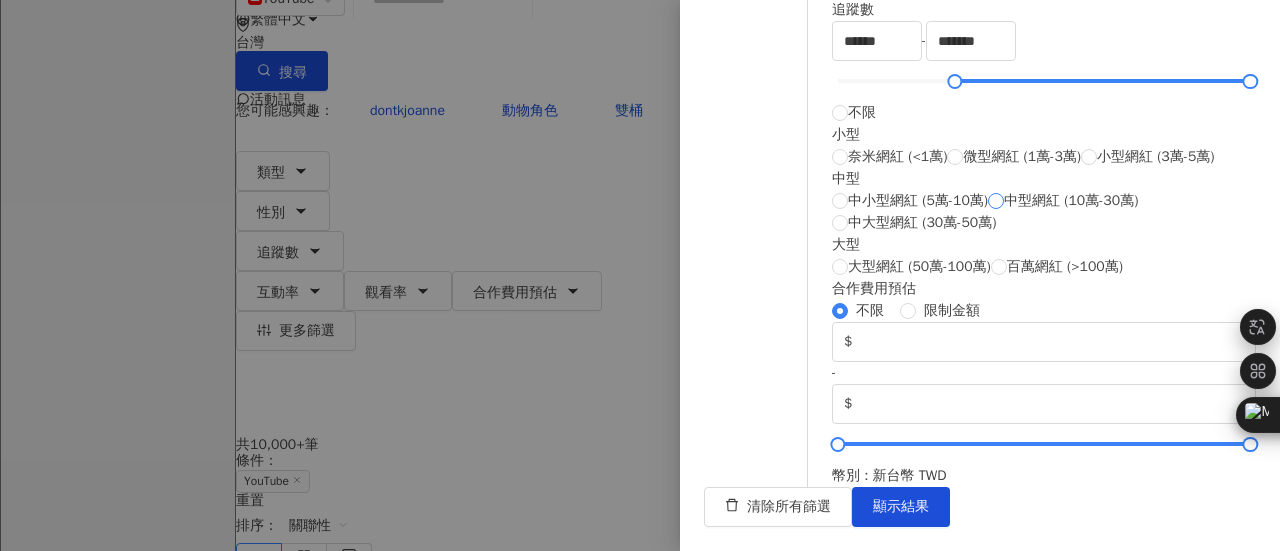 click on "中型網紅 (10萬-30萬)" at bounding box center [1071, 201] 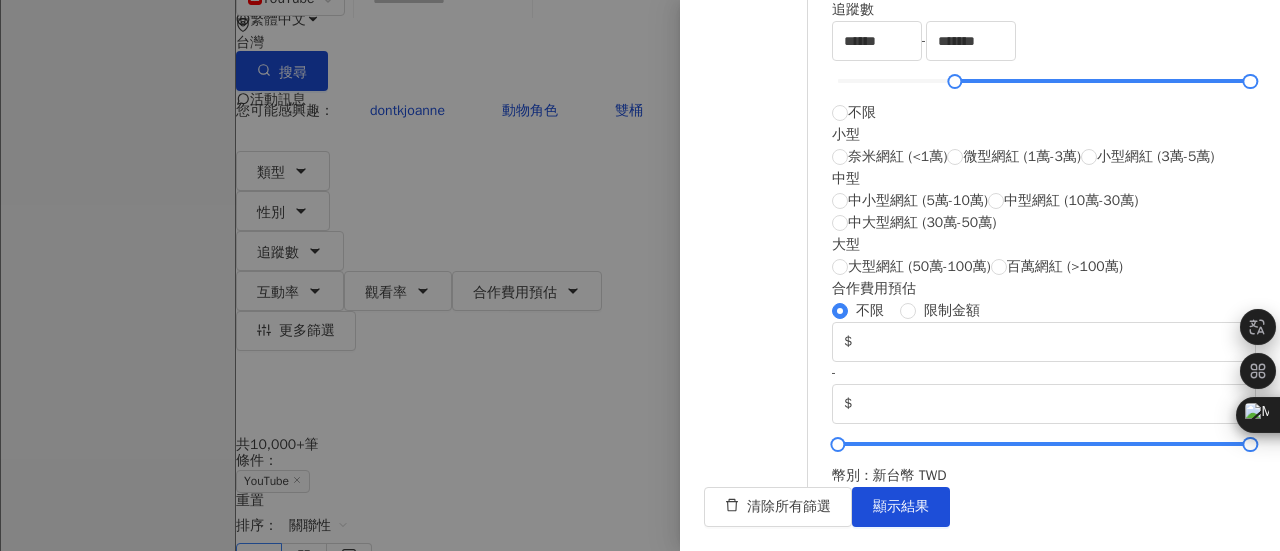 type on "******" 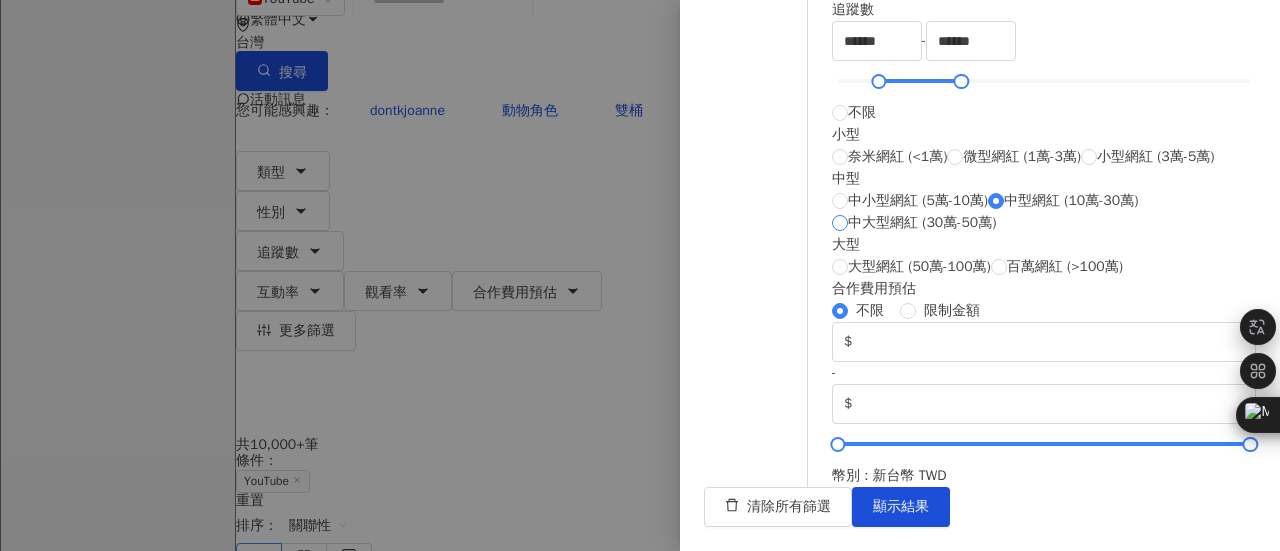 type on "******" 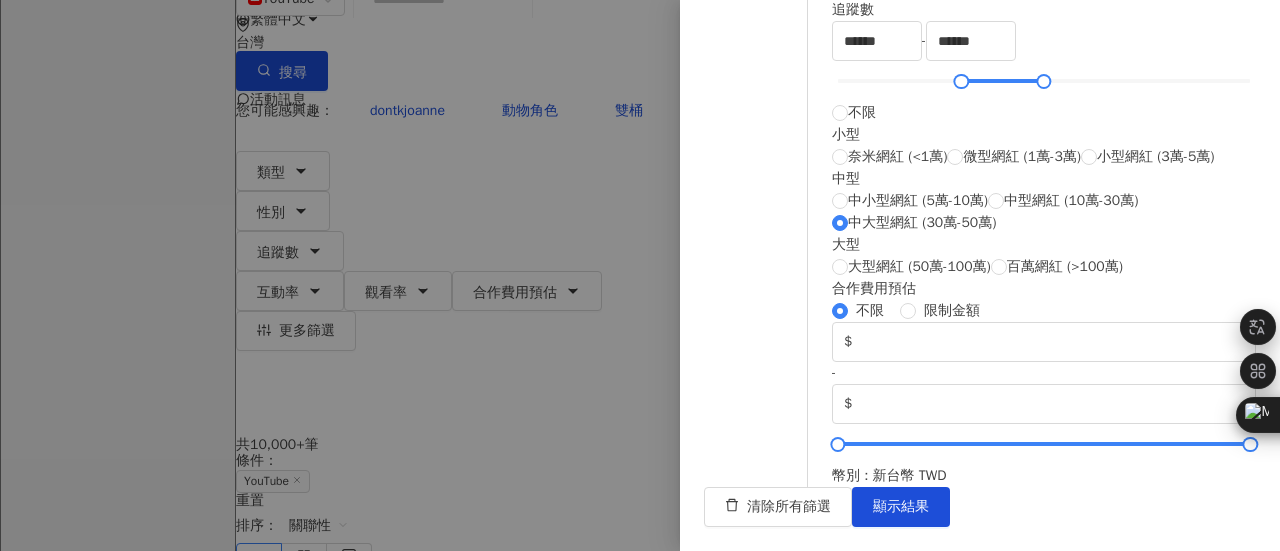 click on "中大型網紅 (30萬-50萬)" at bounding box center (914, 223) 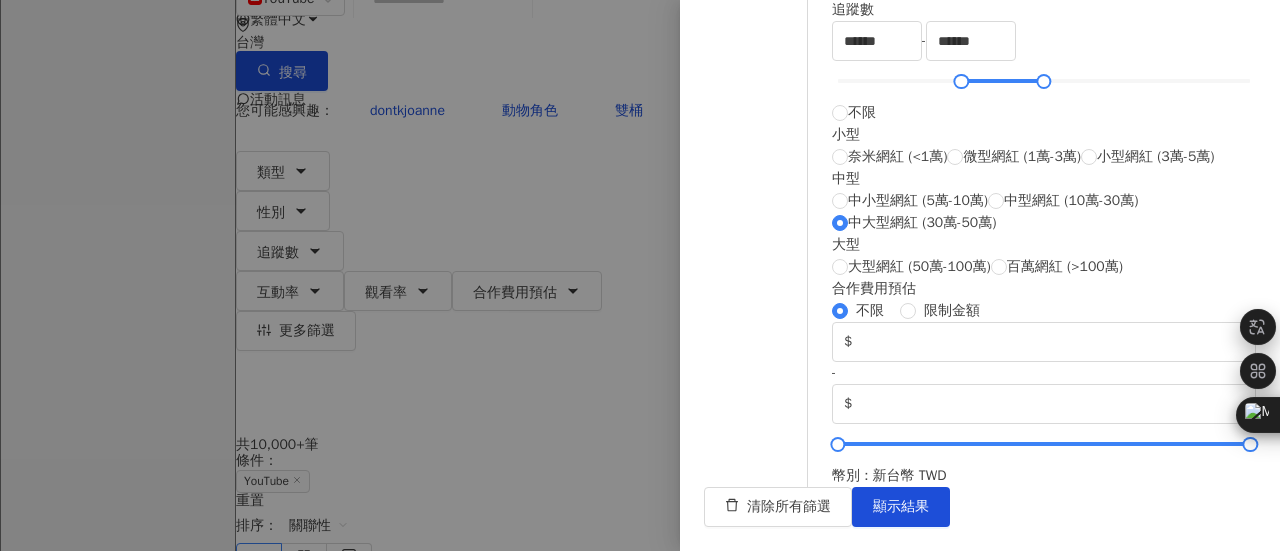 click on "中大型網紅 (30萬-50萬)" at bounding box center [914, 223] 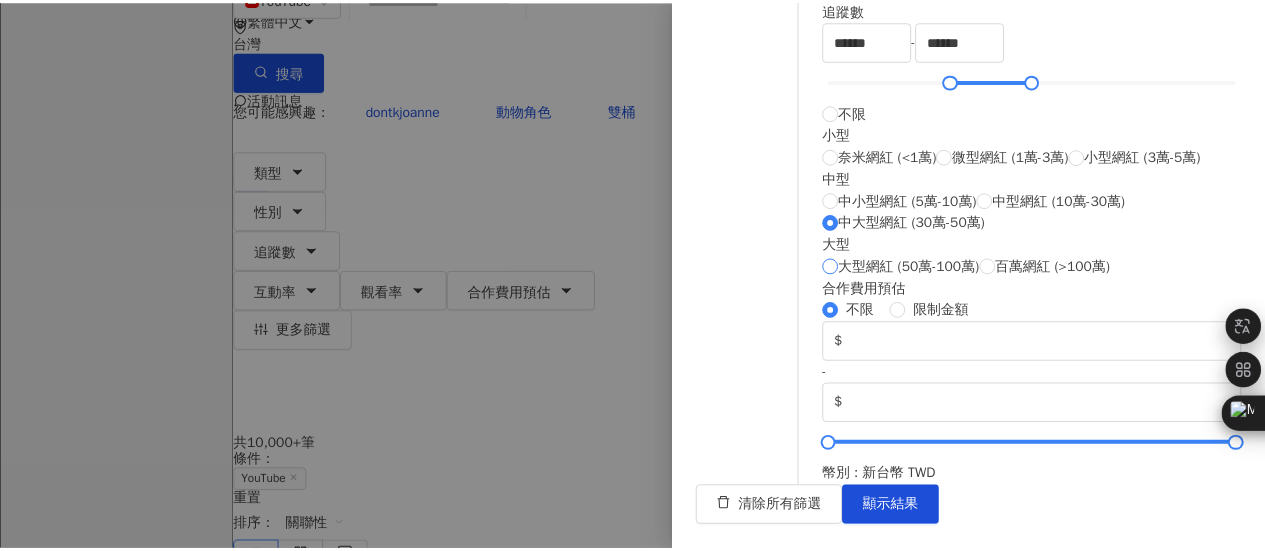 scroll, scrollTop: 955, scrollLeft: 0, axis: vertical 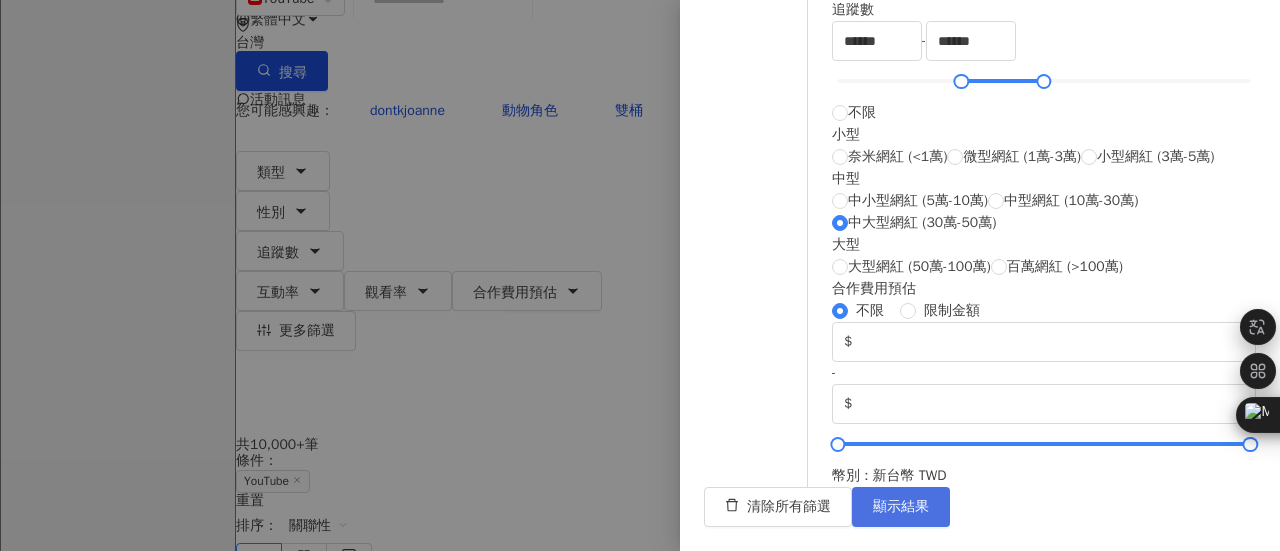 click on "顯示結果" at bounding box center [901, 507] 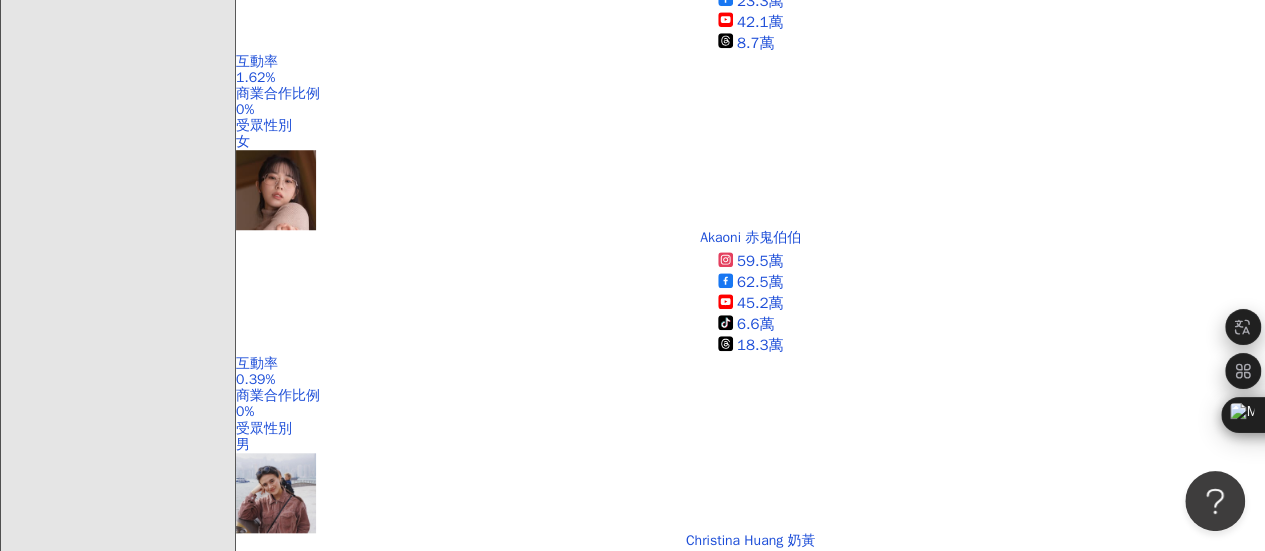 scroll, scrollTop: 700, scrollLeft: 0, axis: vertical 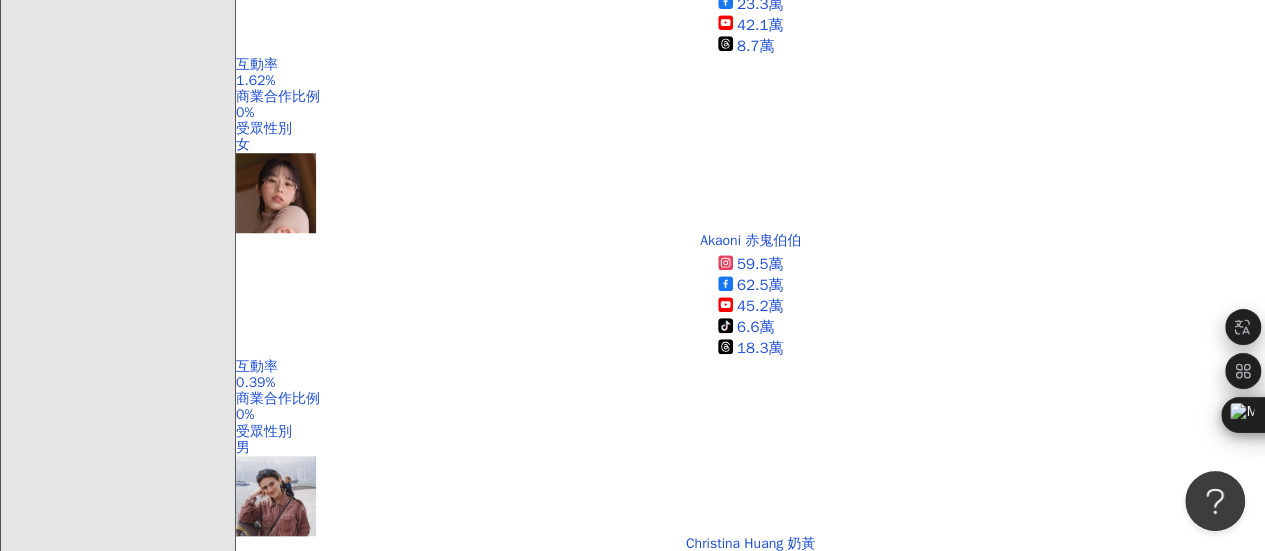 click on "小A辣 網紅類型 ： 感情  ·  藝術與娛樂  ·  美妝時尚  ·  日常話題  ·  教育與學習  ·  家庭  ·  命理占卜 總追蹤數 ： 2,958,608 35.4萬 202.6萬 48.2萬 9.6萬 找相似" at bounding box center [750, 3632] 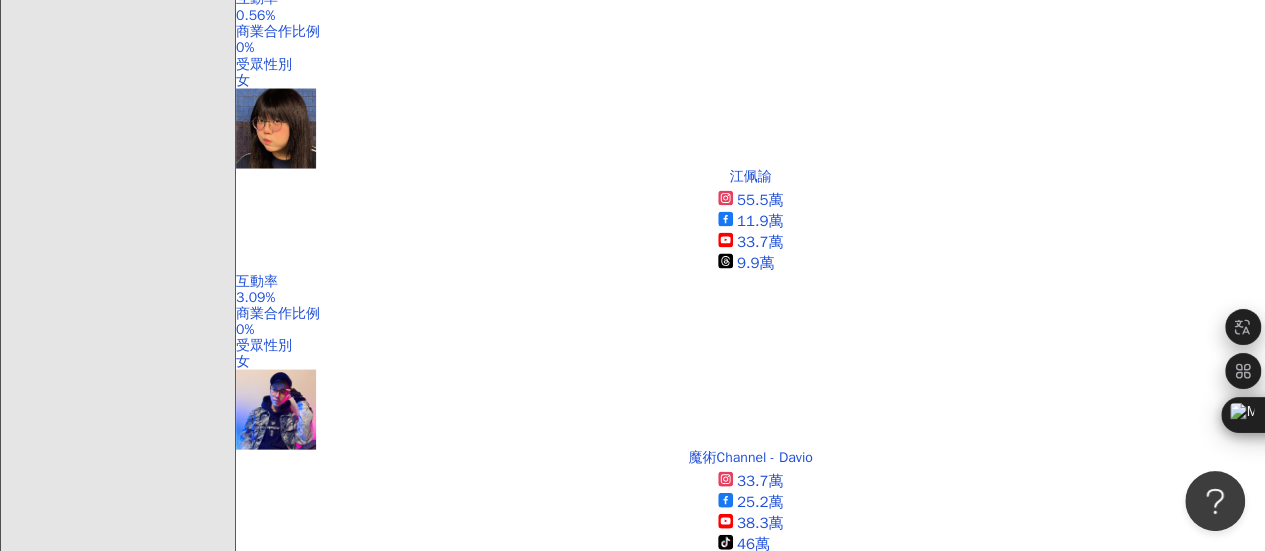 scroll, scrollTop: 2000, scrollLeft: 0, axis: vertical 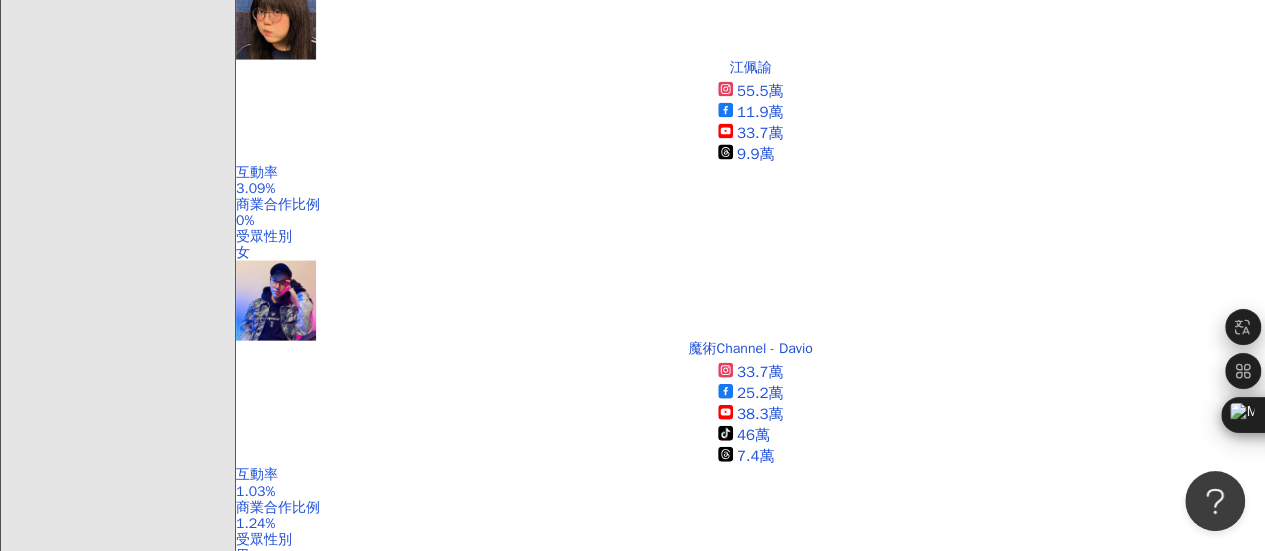 click on "[NAME]" at bounding box center (258, 4185) 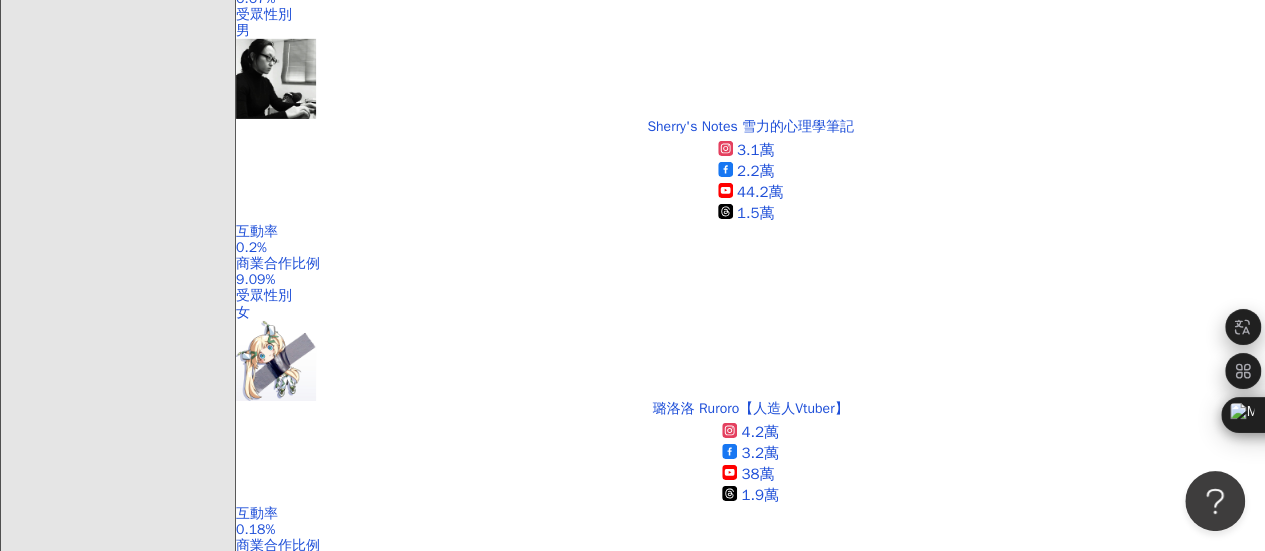 scroll, scrollTop: 3400, scrollLeft: 0, axis: vertical 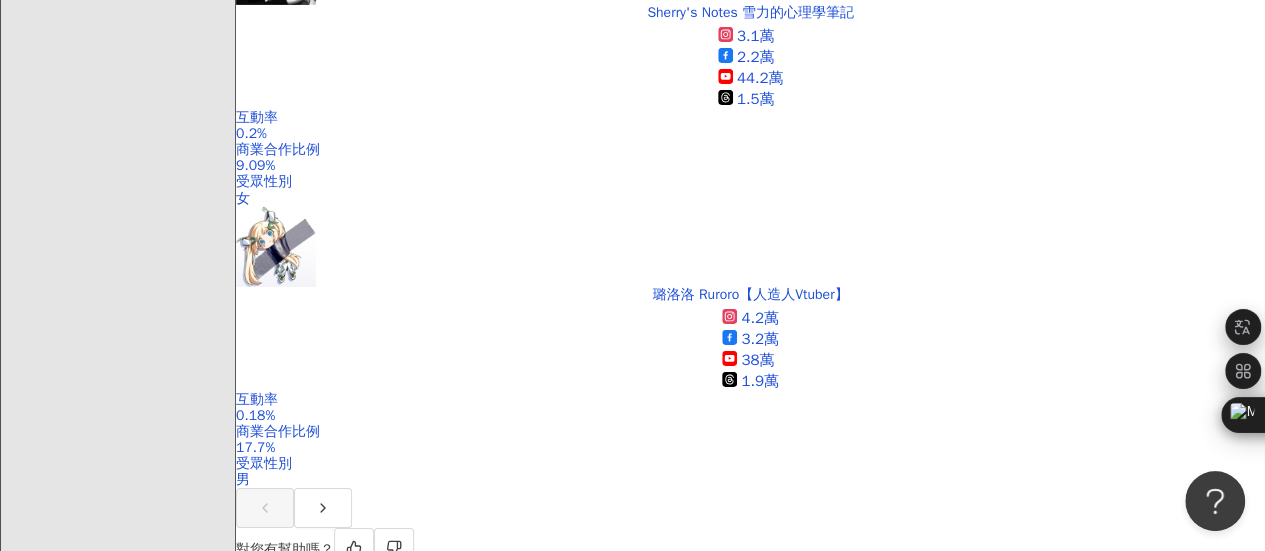 click on "Sherry's Notes 雪力的心理學筆記" at bounding box center [339, 4766] 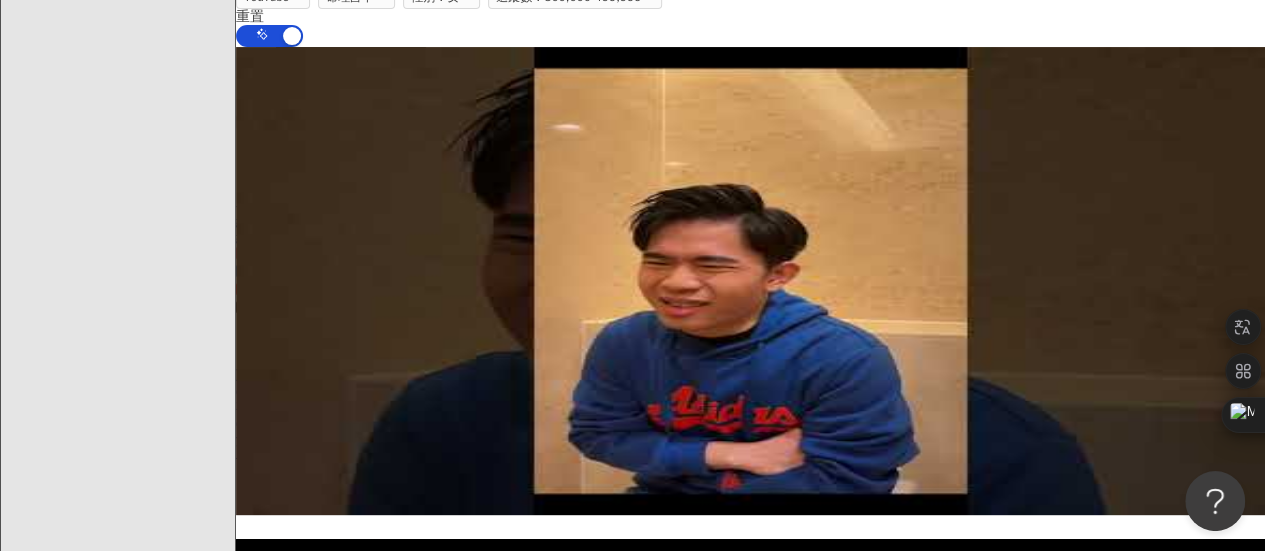 scroll, scrollTop: 4000, scrollLeft: 0, axis: vertical 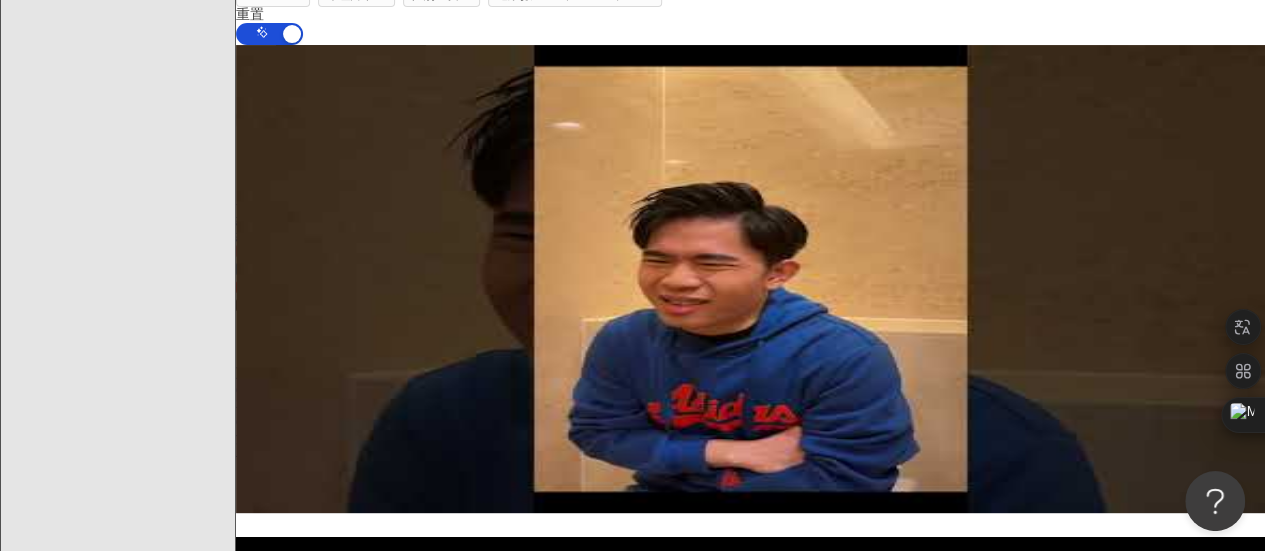 click on "judylee0923" at bounding box center [274, 5148] 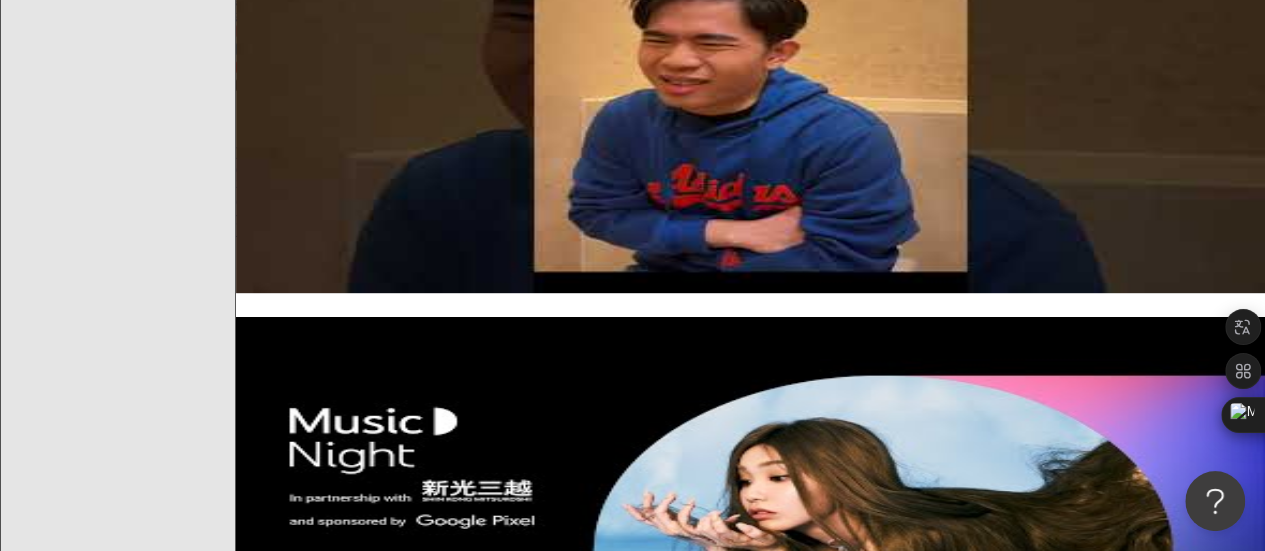 scroll, scrollTop: 4200, scrollLeft: 0, axis: vertical 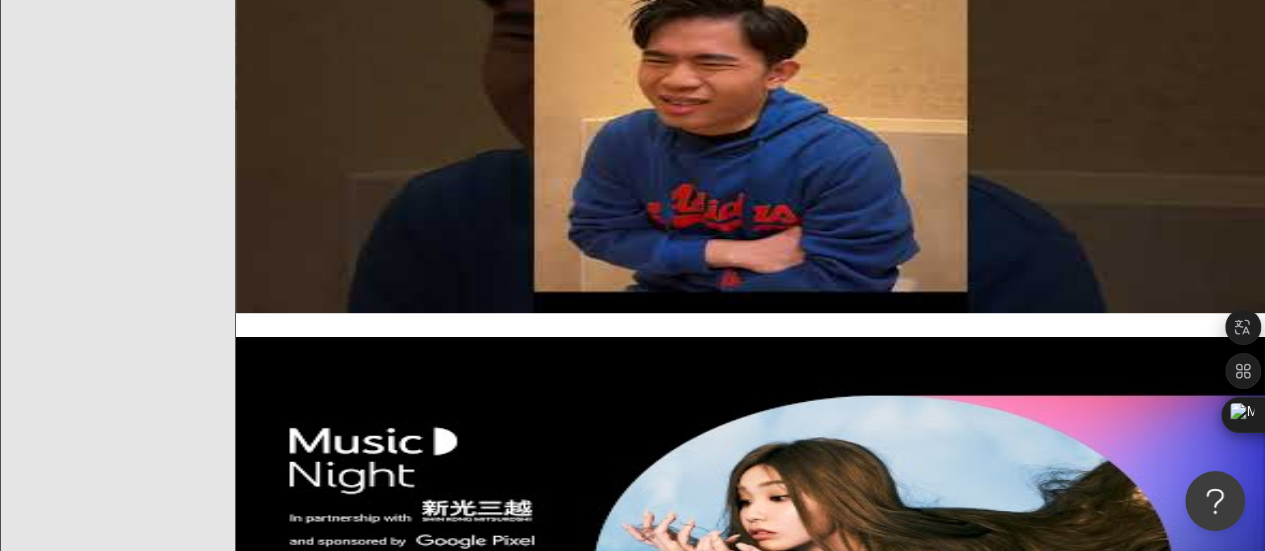 click on "有璟嘿喲요찡" at bounding box center [355, 5439] 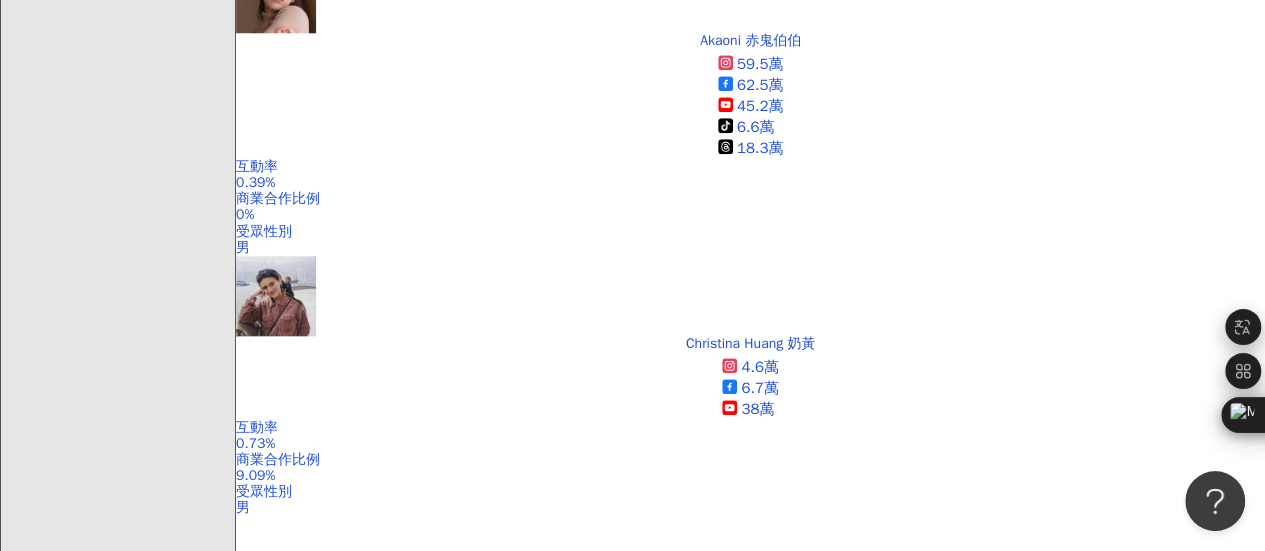 scroll, scrollTop: 1100, scrollLeft: 0, axis: vertical 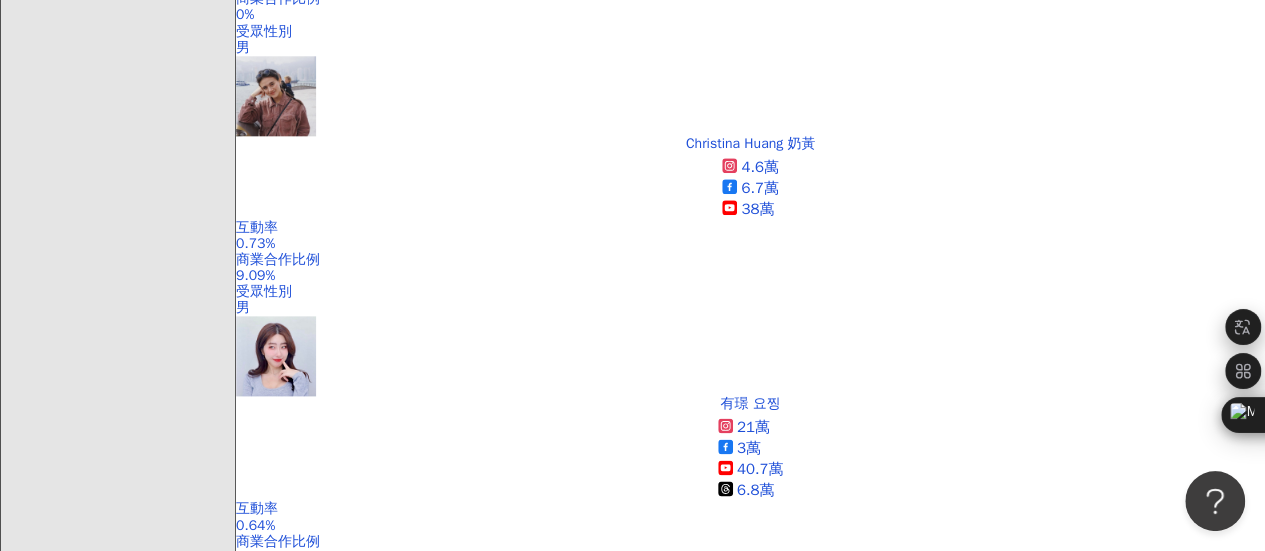 click on "Kimberley Chen 陳芳語" at bounding box center [307, 3594] 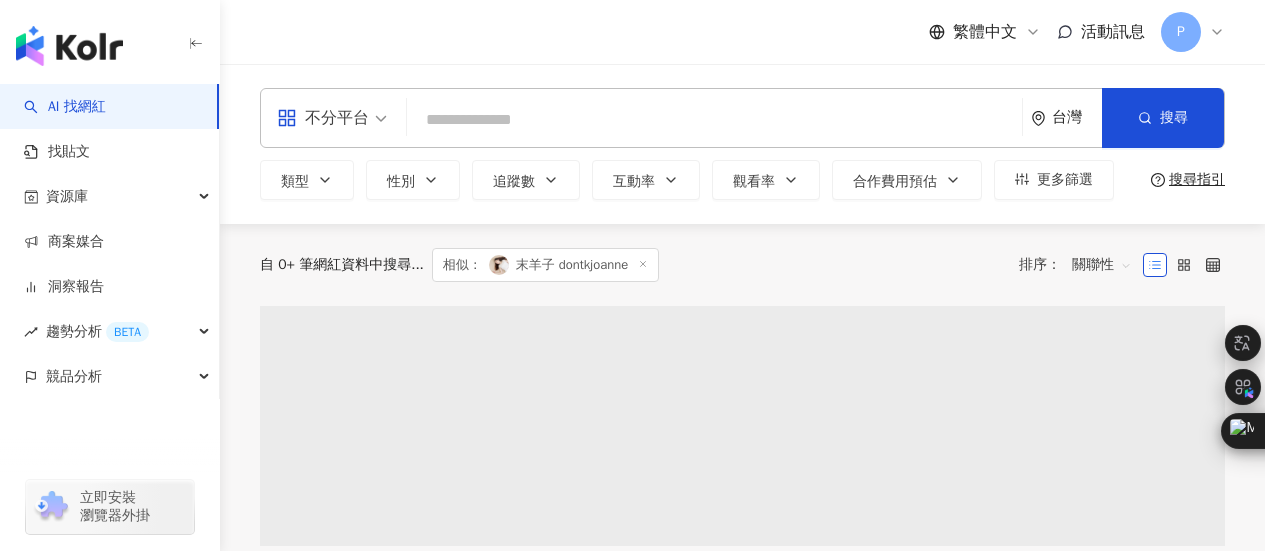 scroll, scrollTop: 0, scrollLeft: 0, axis: both 